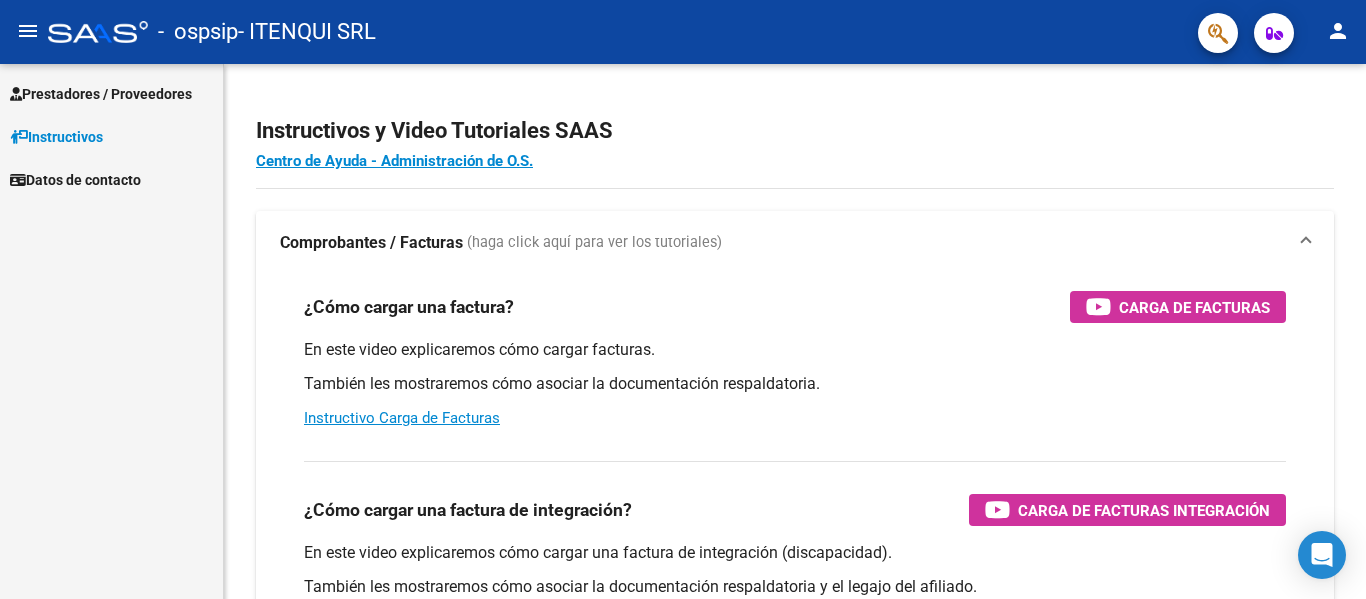 scroll, scrollTop: 0, scrollLeft: 0, axis: both 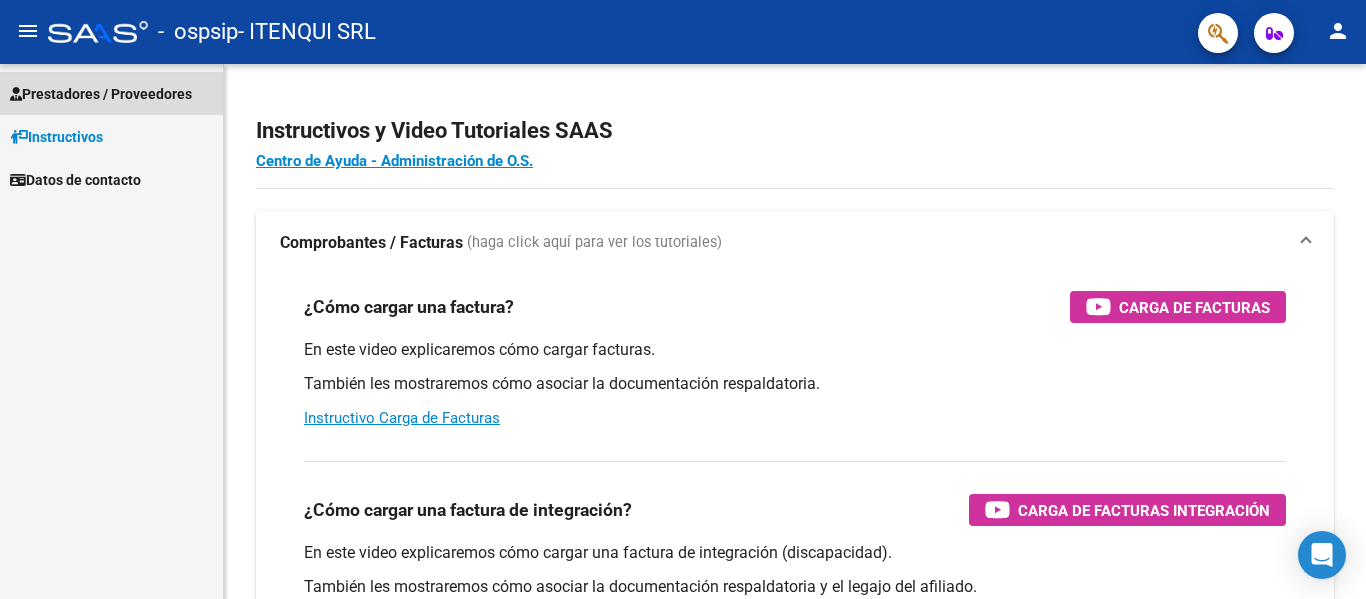 click on "Prestadores / Proveedores" at bounding box center [101, 94] 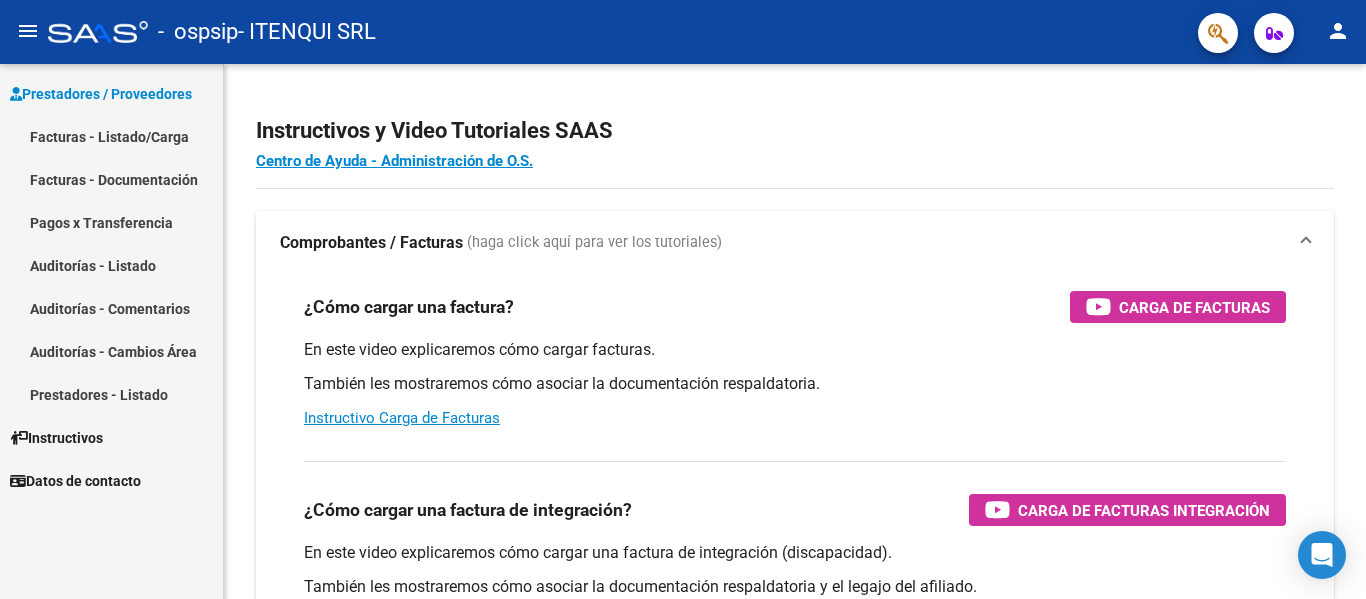 click on "Facturas - Listado/Carga" at bounding box center [111, 136] 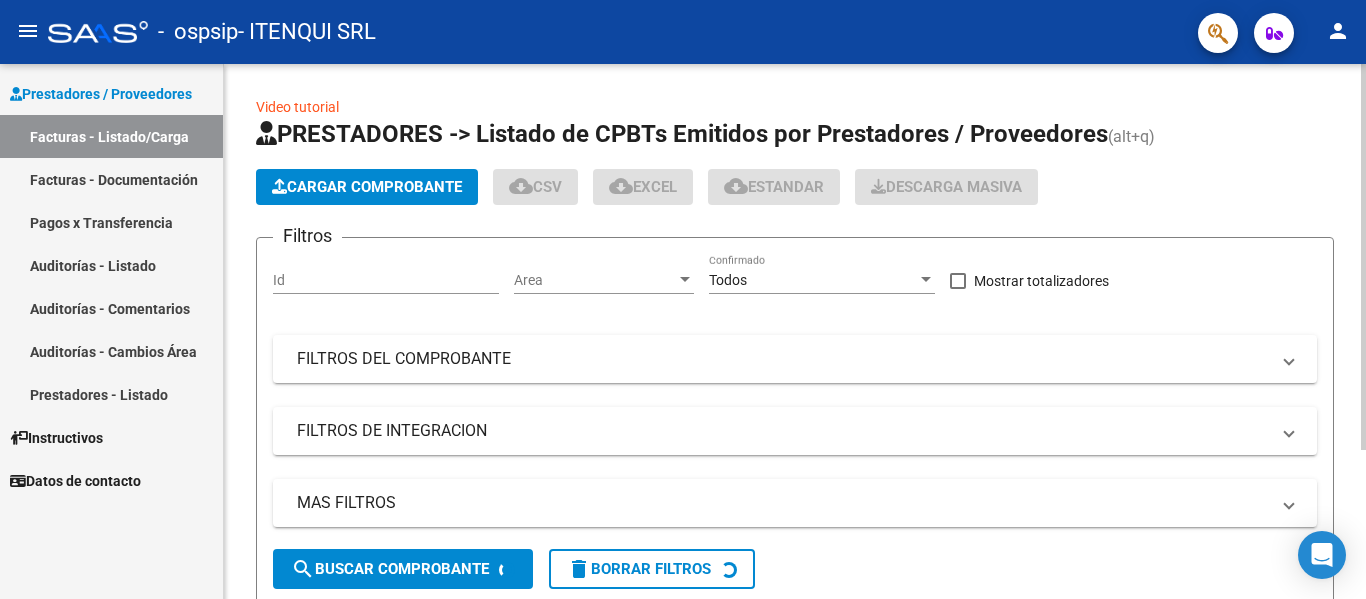 click on "Cargar Comprobante" 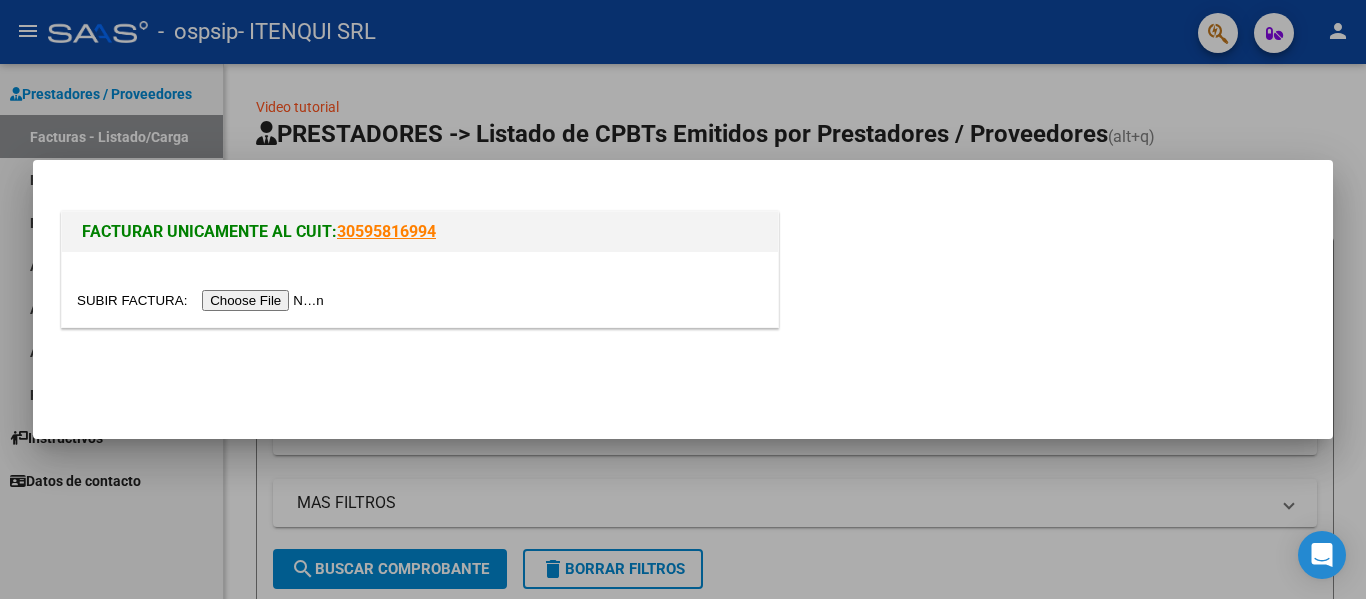 click at bounding box center [203, 300] 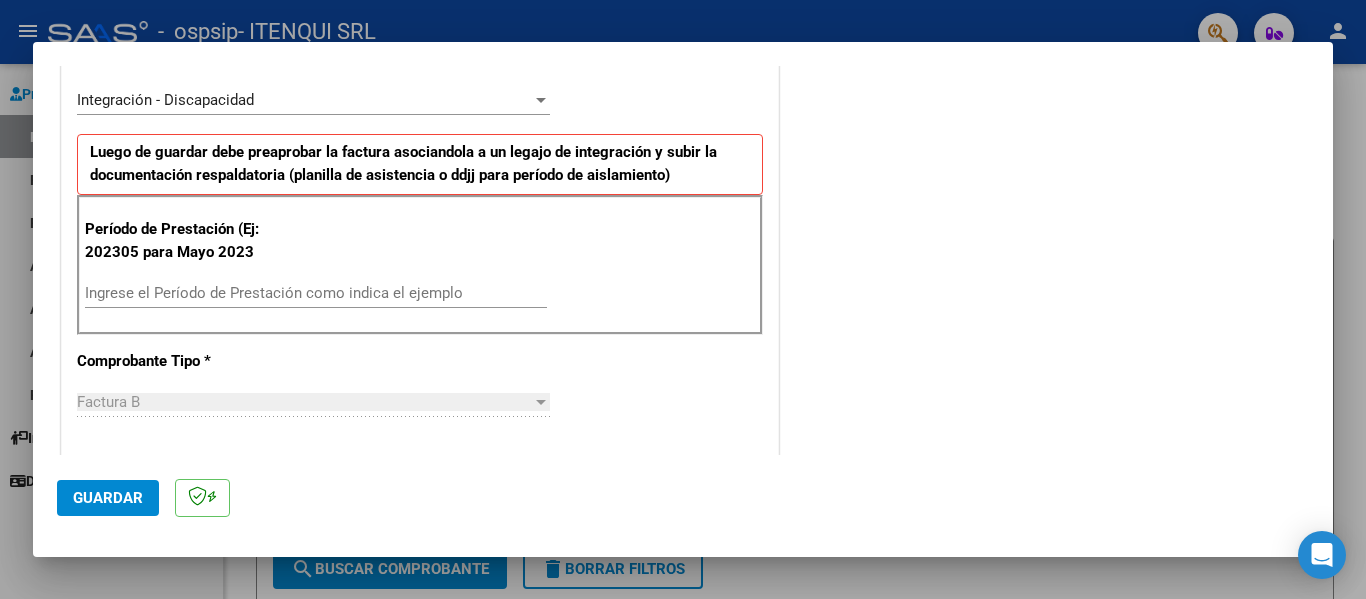 scroll, scrollTop: 454, scrollLeft: 0, axis: vertical 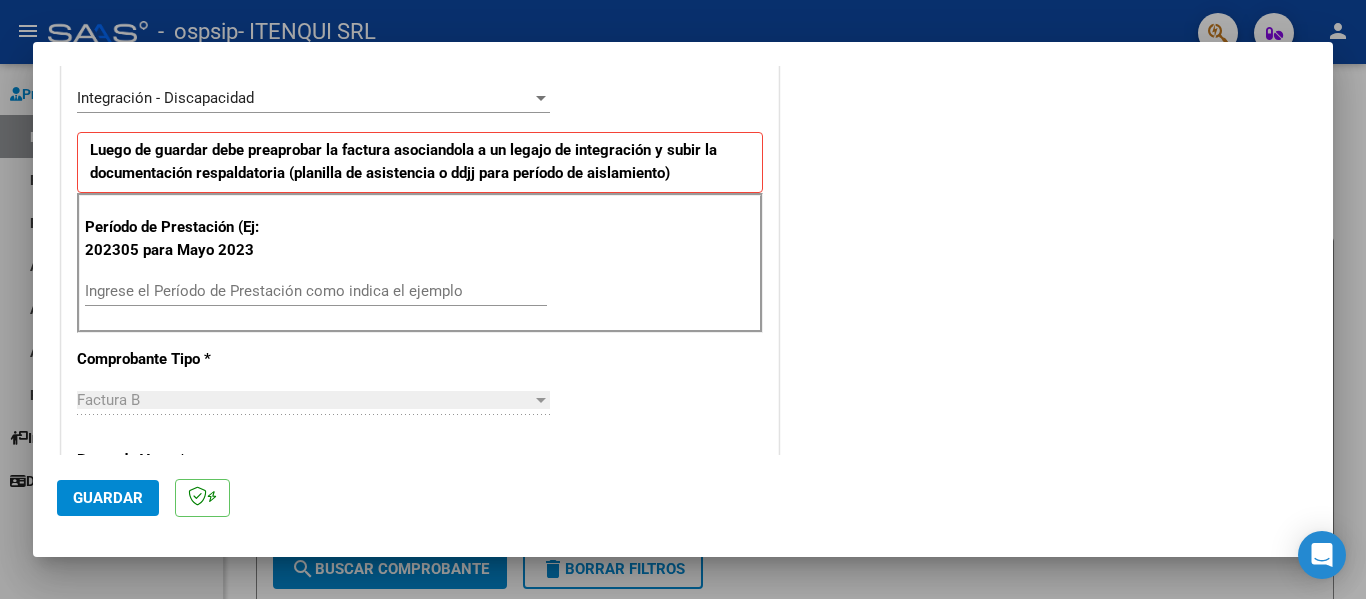 click on "Ingrese el Período de Prestación como indica el ejemplo" at bounding box center (316, 291) 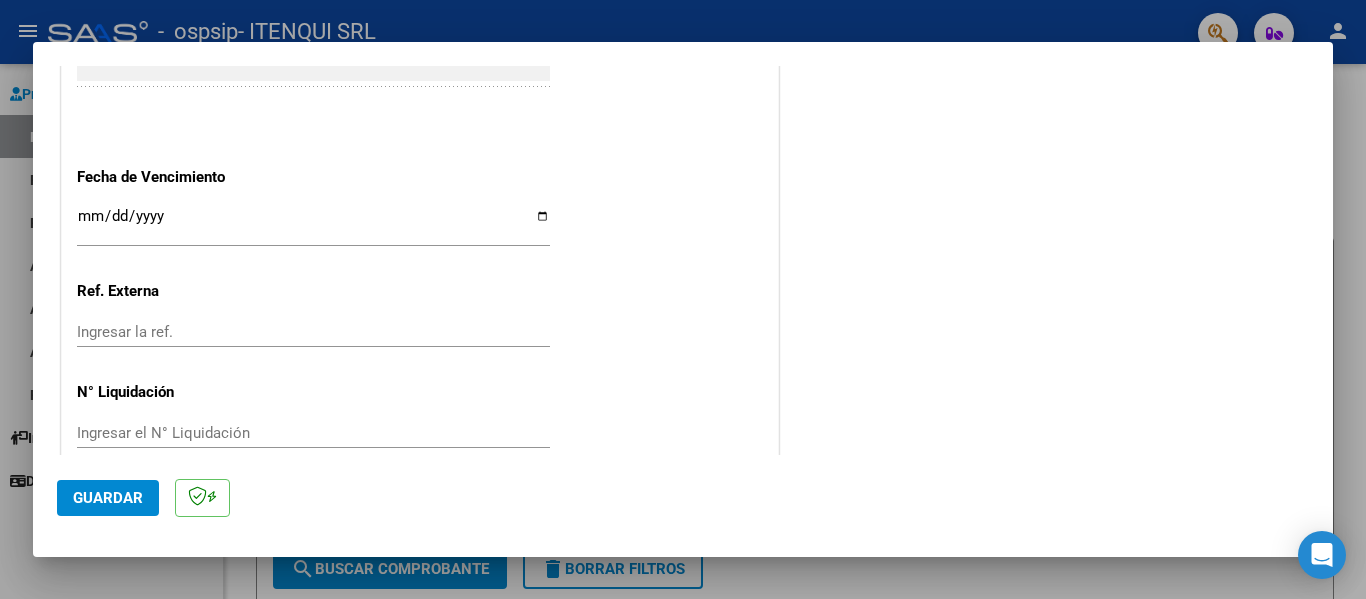 scroll, scrollTop: 1302, scrollLeft: 0, axis: vertical 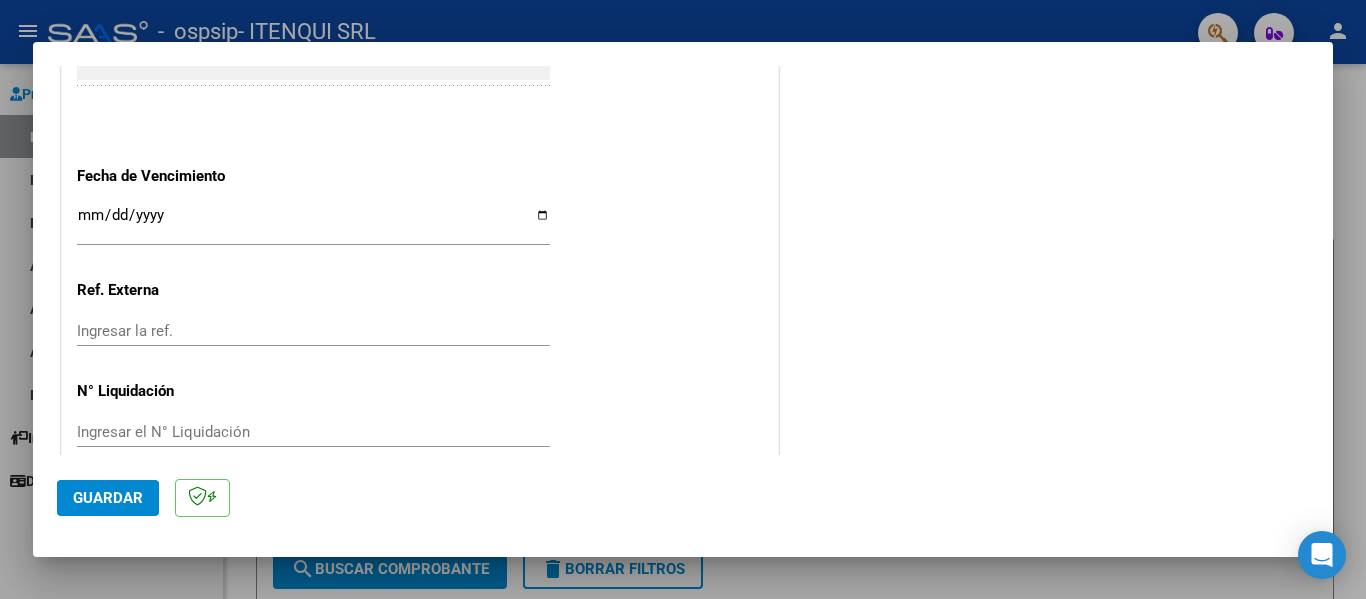 type on "202507" 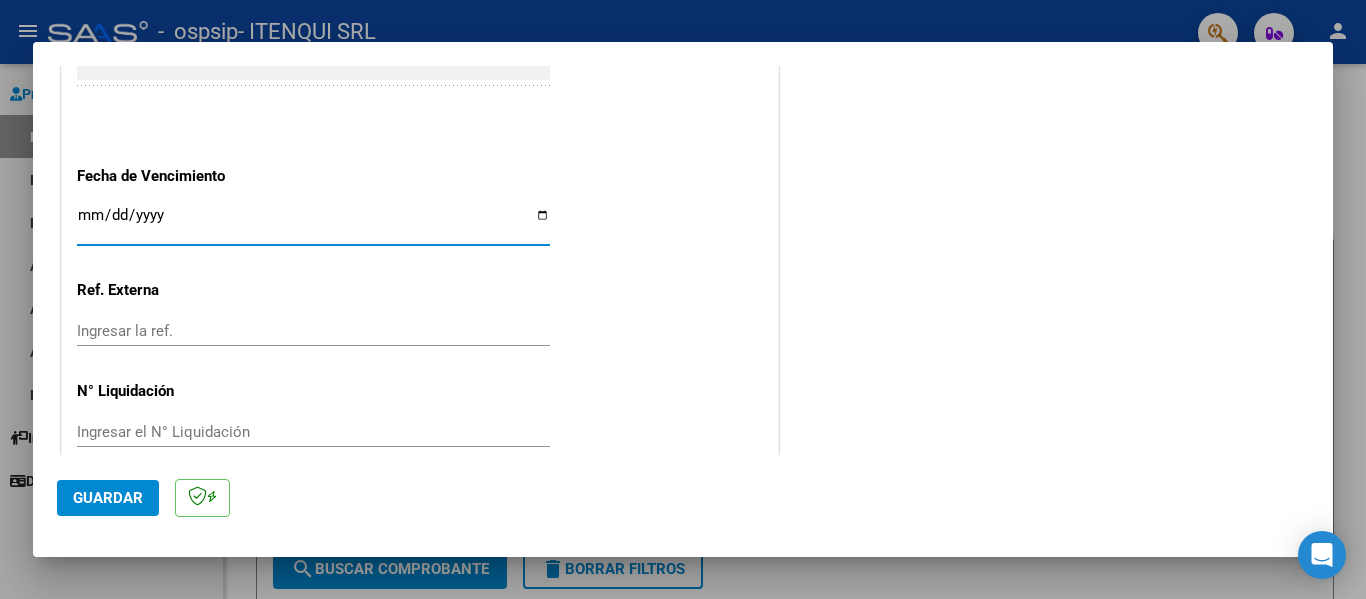 click on "Ingresar la fecha" at bounding box center (313, 223) 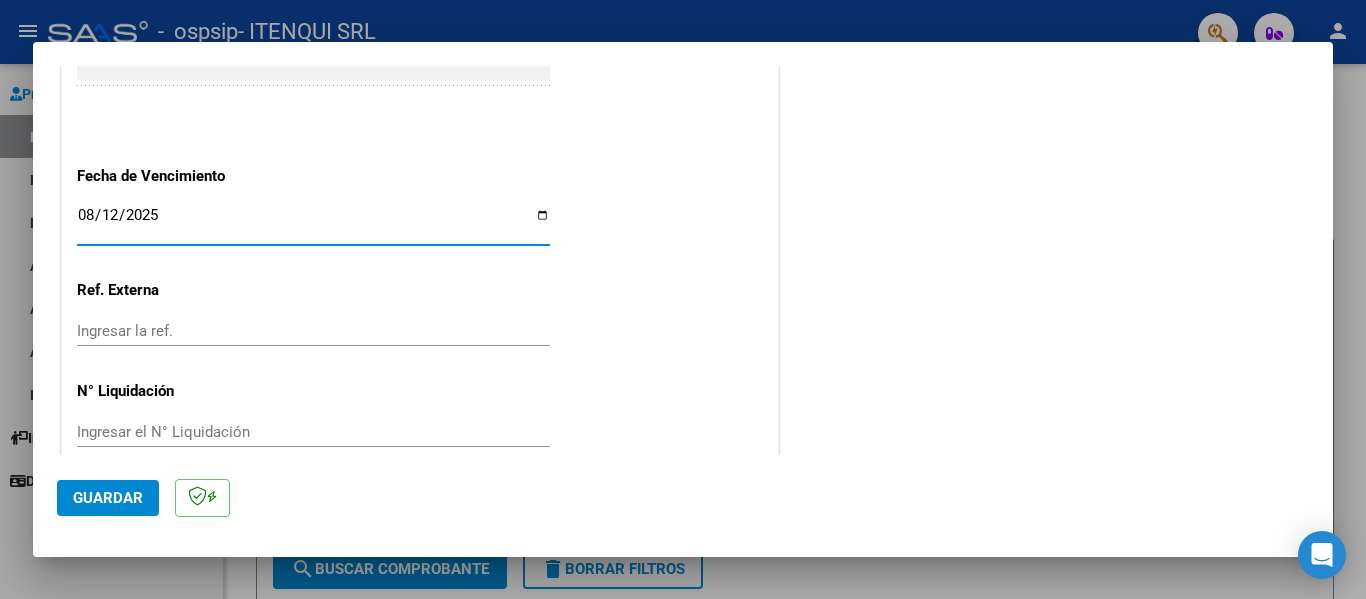 type on "2025-08-12" 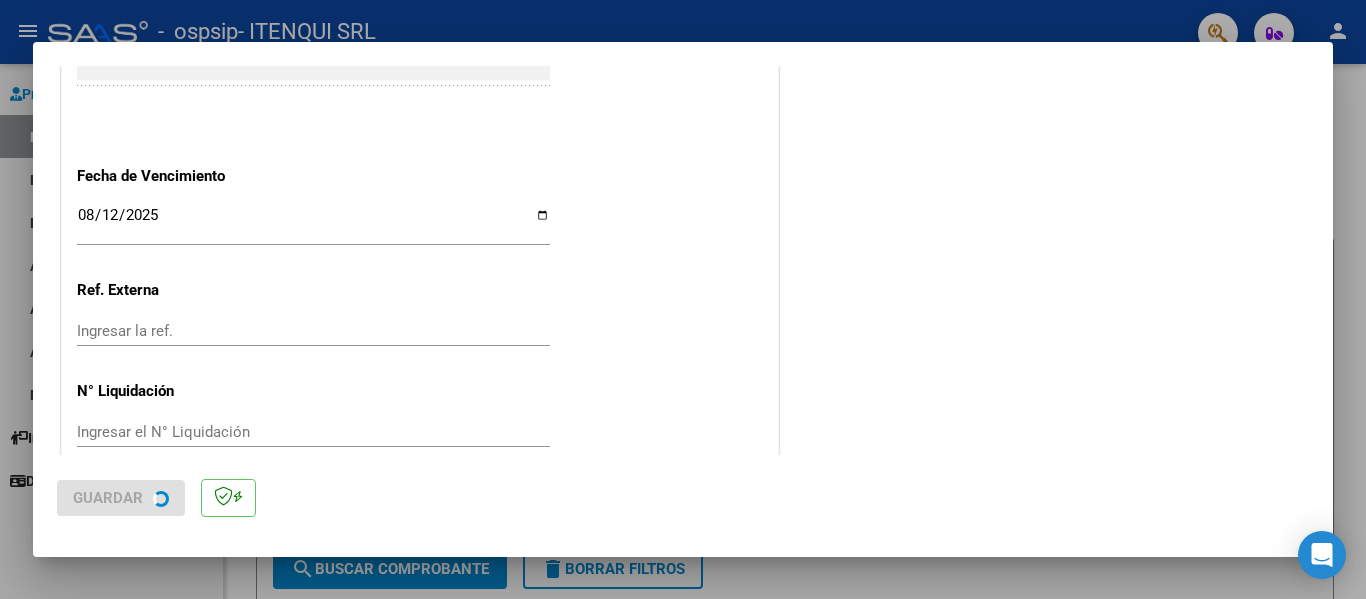 scroll, scrollTop: 0, scrollLeft: 0, axis: both 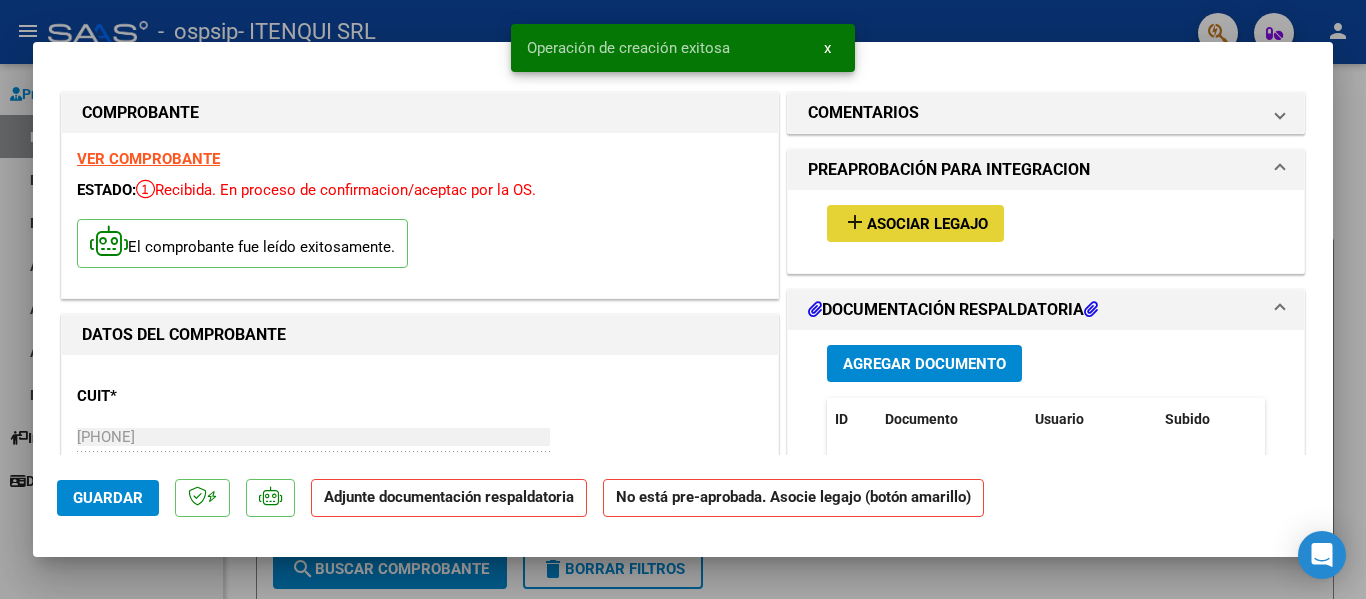 click on "Asociar Legajo" at bounding box center [927, 224] 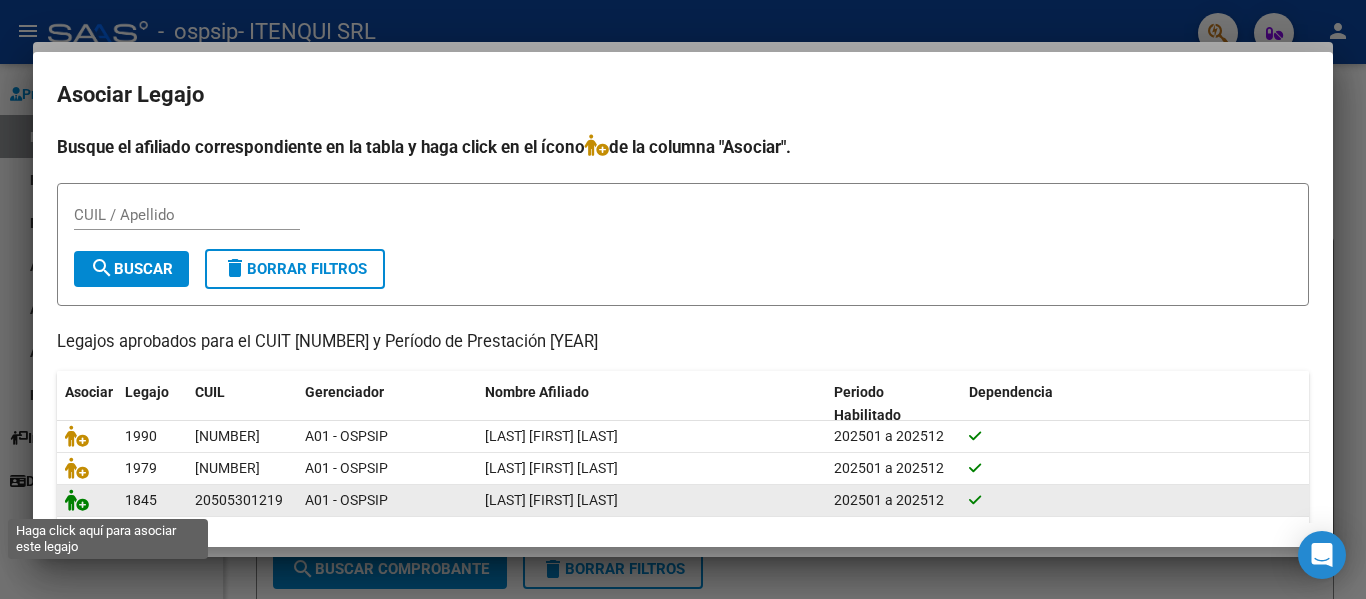click 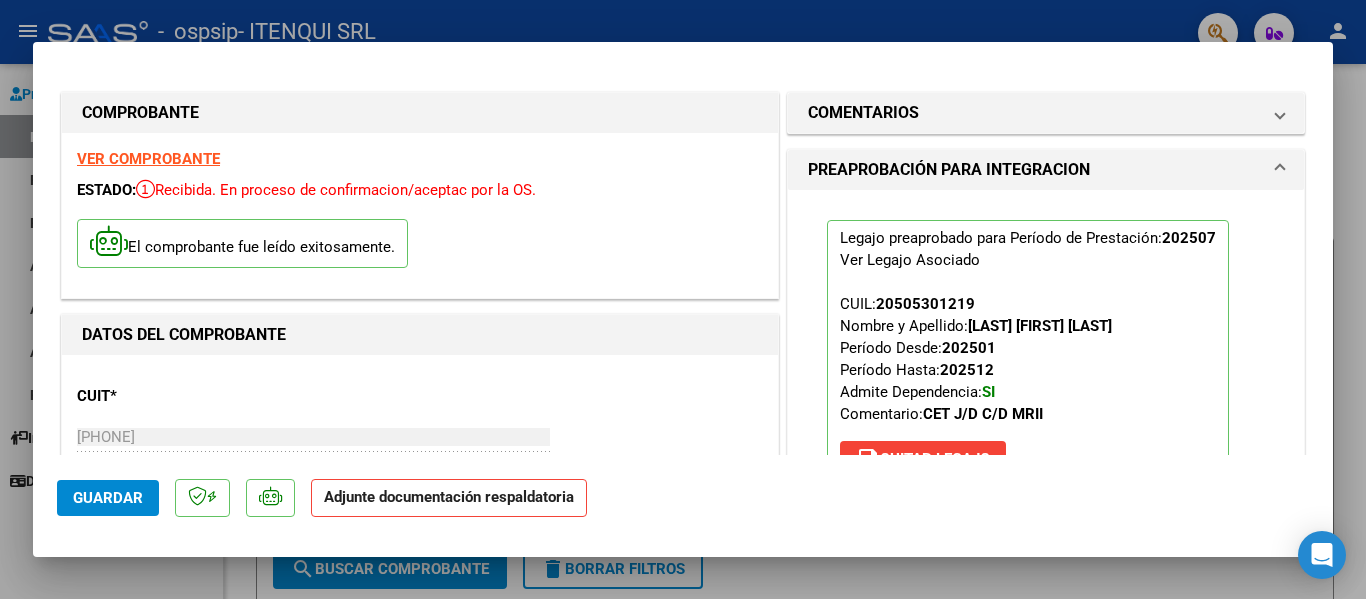 scroll, scrollTop: 352, scrollLeft: 0, axis: vertical 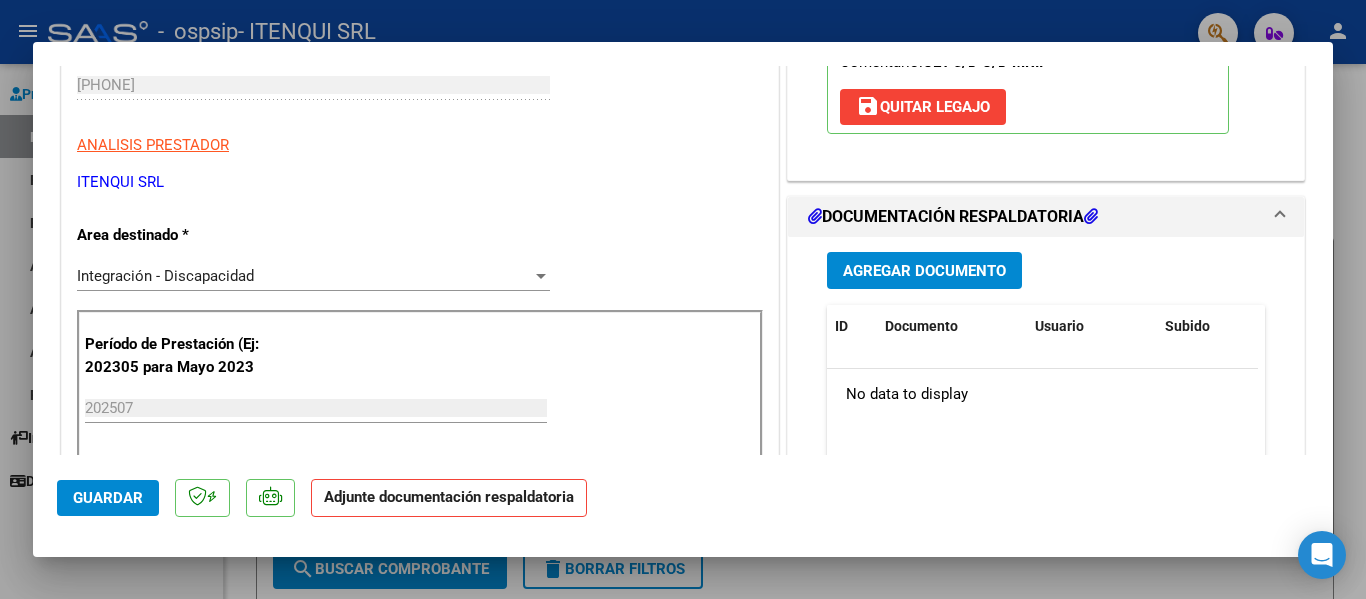 click on "Agregar Documento" at bounding box center (924, 271) 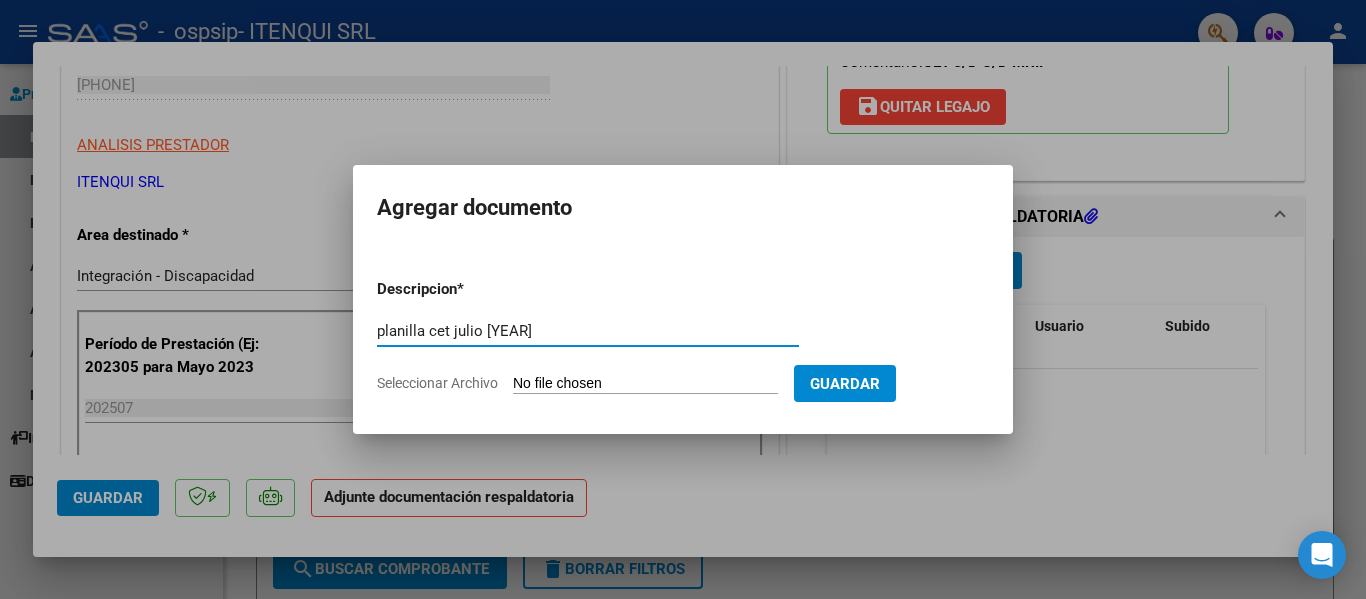 type on "planilla cet julio [YEAR]" 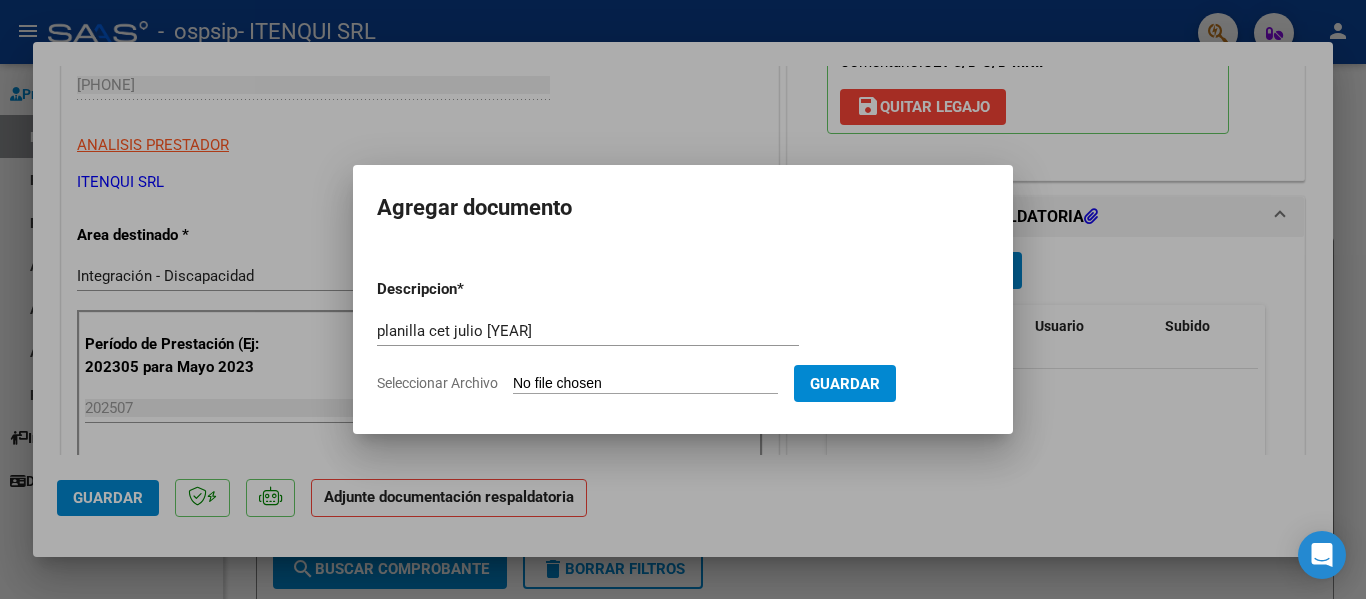 type on "C:\fakepath\PLANILLA CET JULIO 2025.pdf" 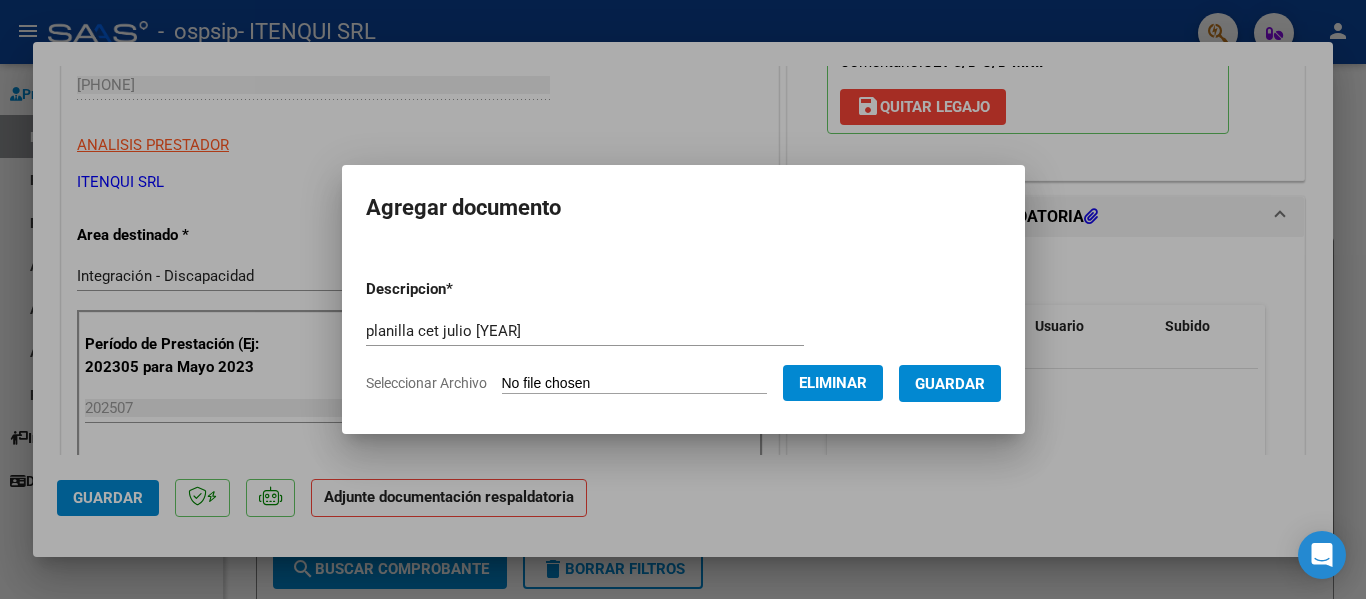 click on "Guardar" at bounding box center [950, 384] 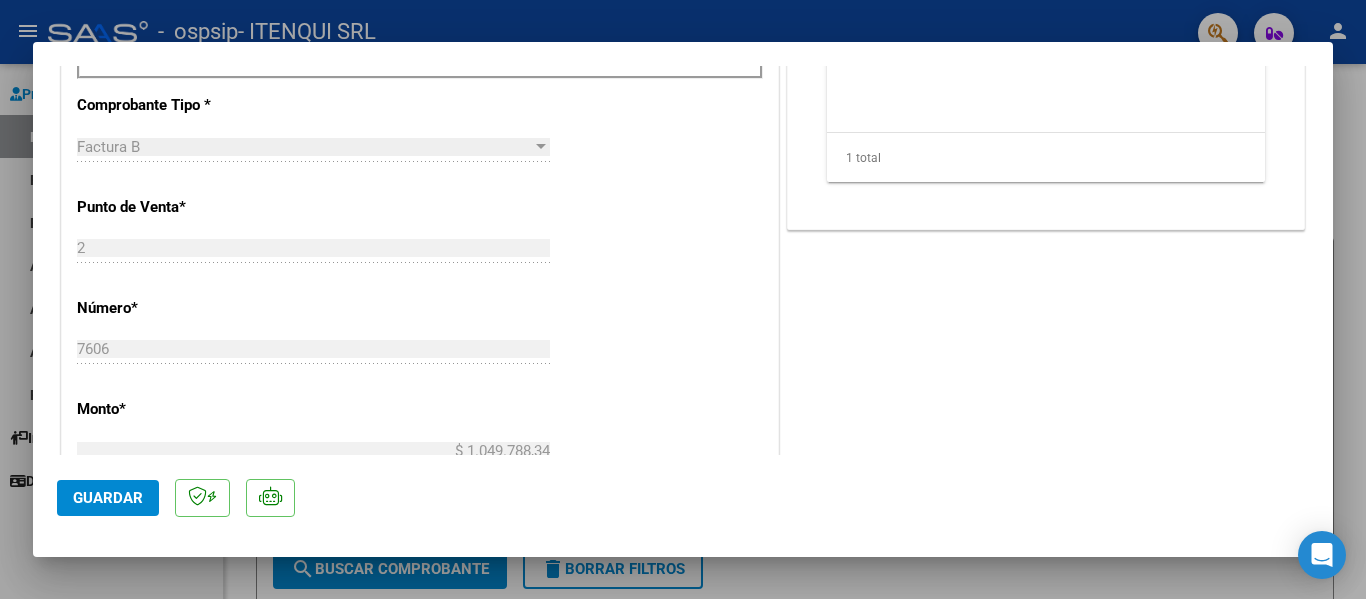 scroll, scrollTop: 561, scrollLeft: 0, axis: vertical 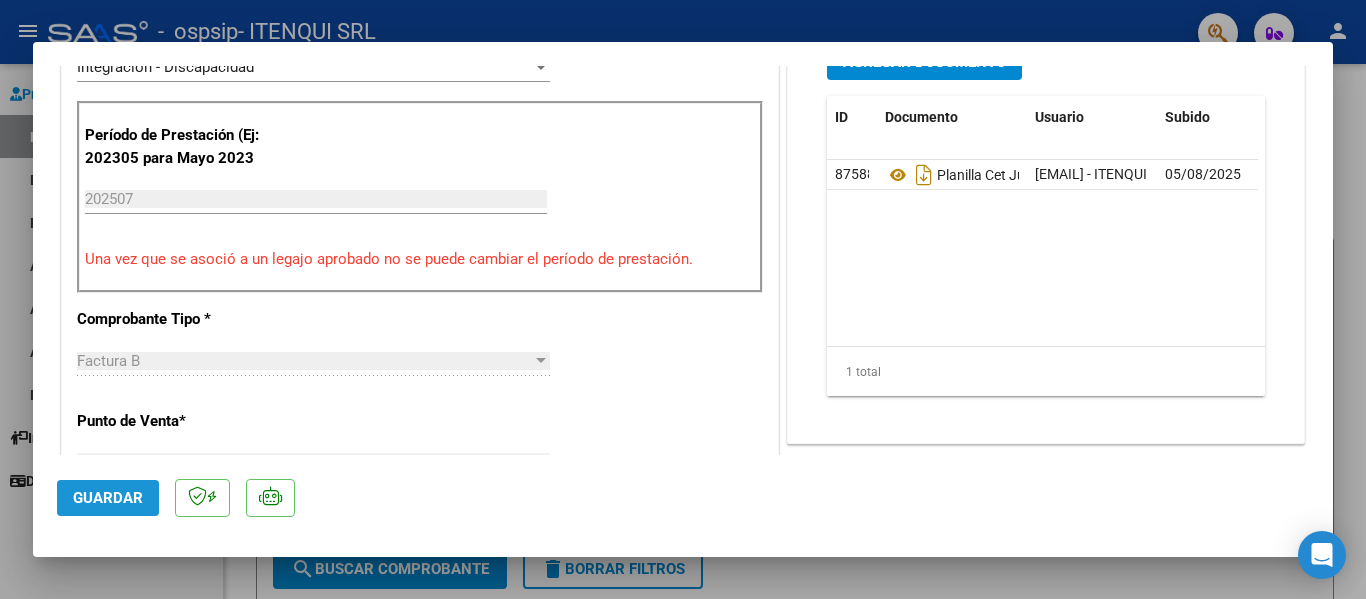 click on "Guardar" 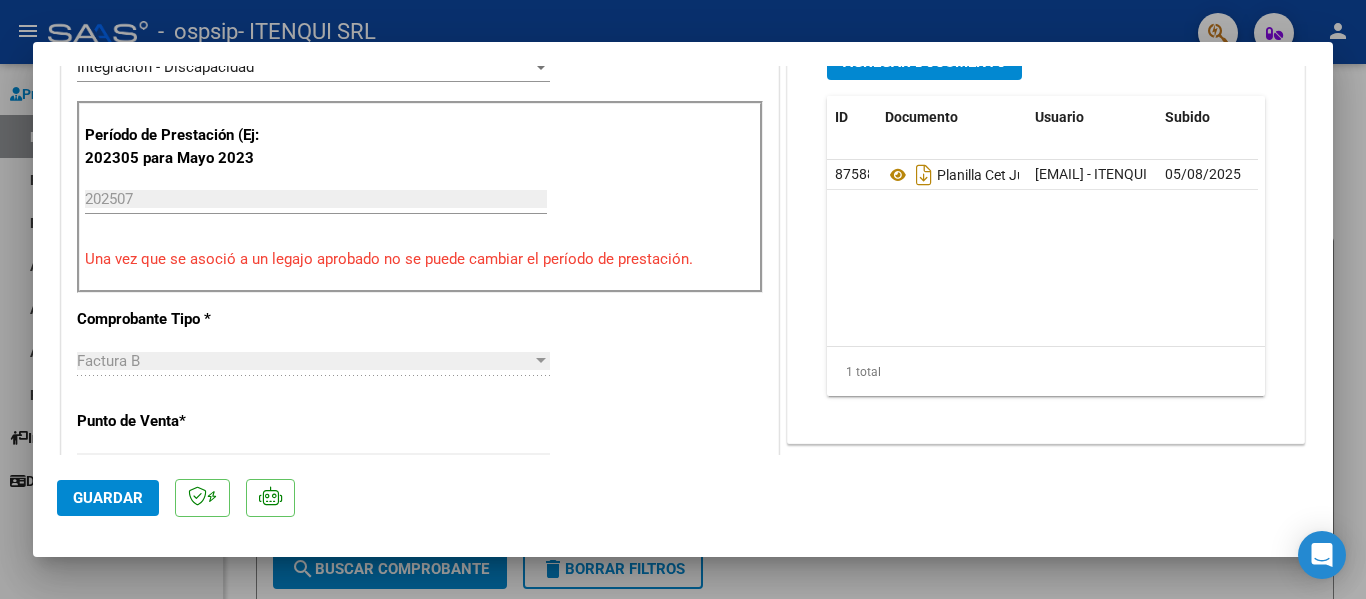 click at bounding box center [683, 299] 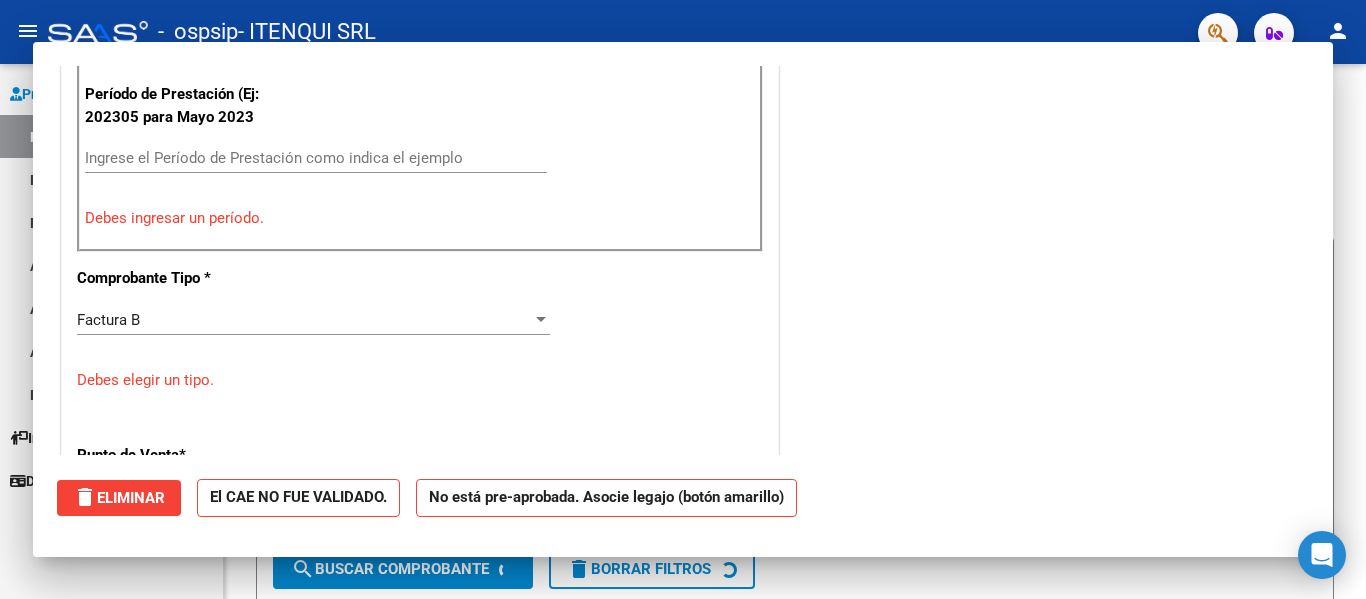 scroll, scrollTop: 475, scrollLeft: 0, axis: vertical 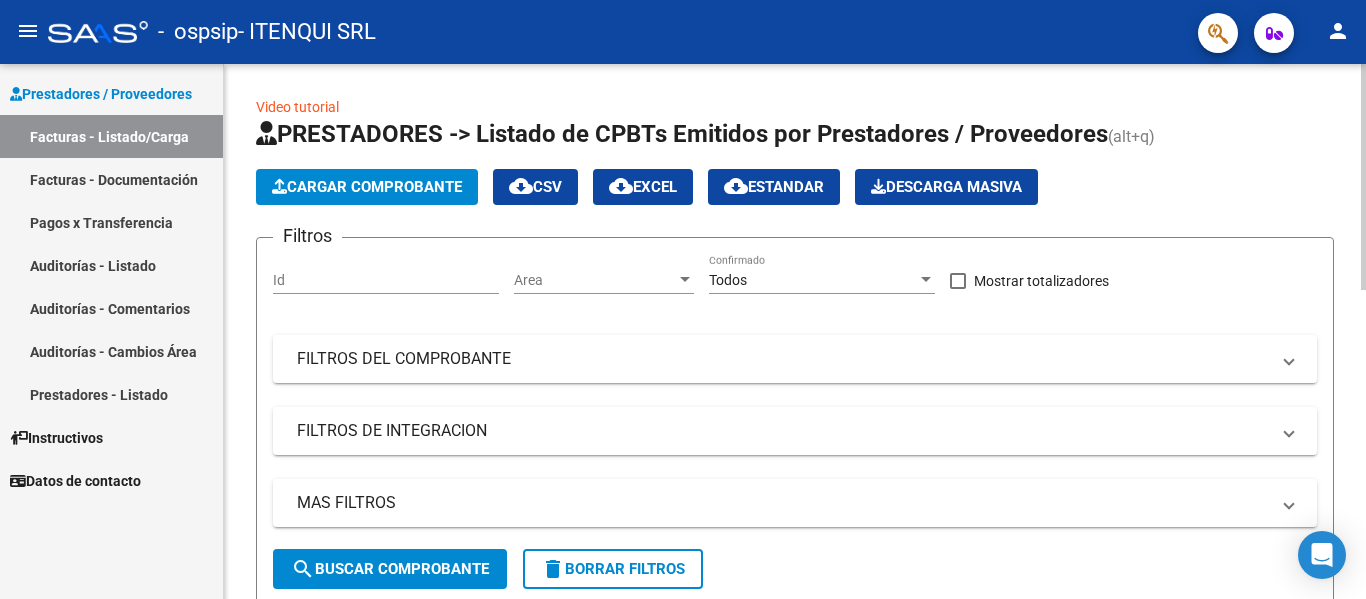 click on "Cargar Comprobante" 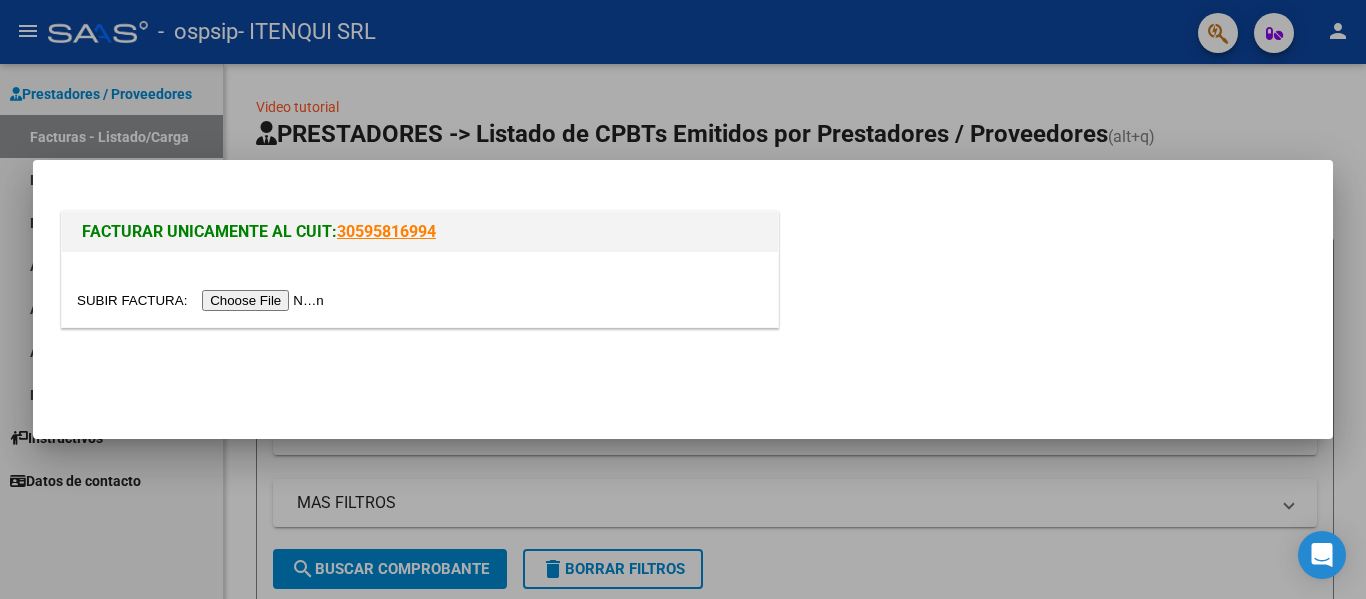 click at bounding box center (203, 300) 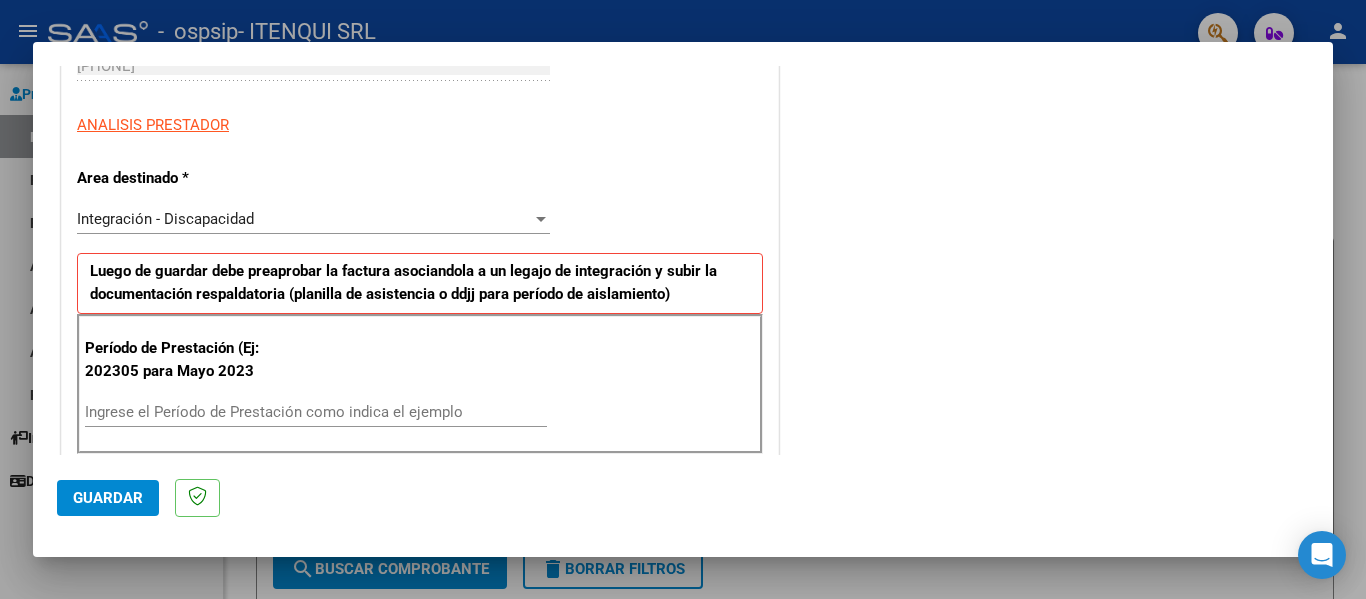 scroll, scrollTop: 334, scrollLeft: 0, axis: vertical 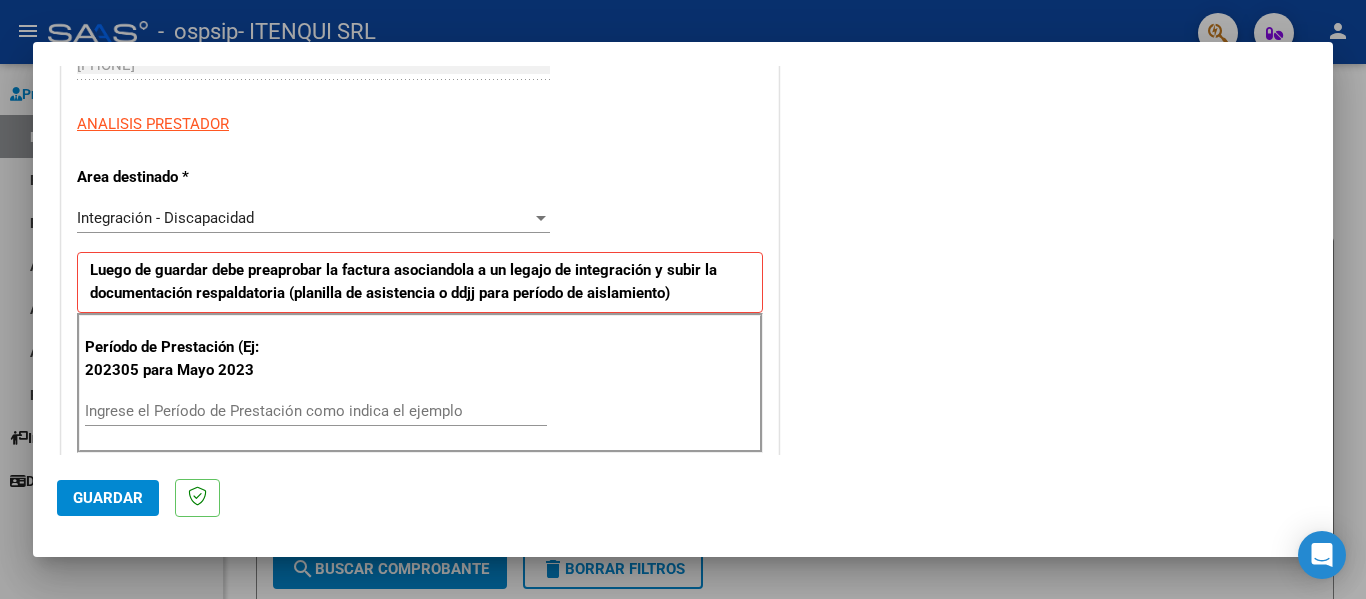 click on "Ingrese el Período de Prestación como indica el ejemplo" at bounding box center [316, 411] 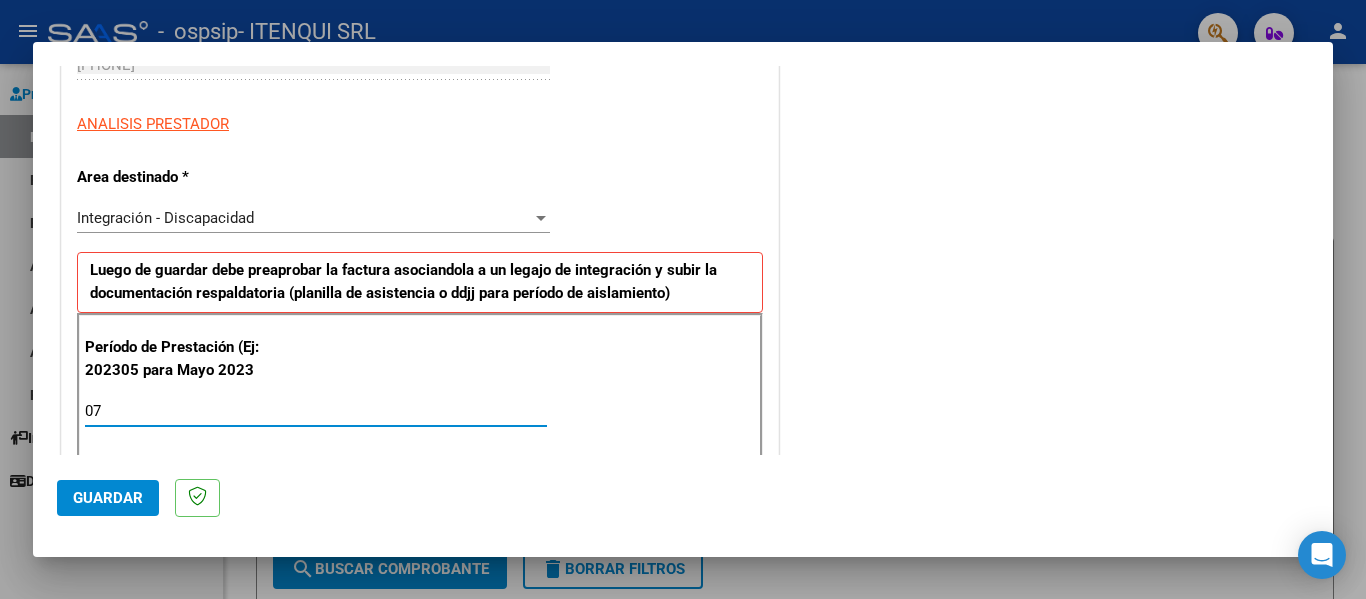 type on "0" 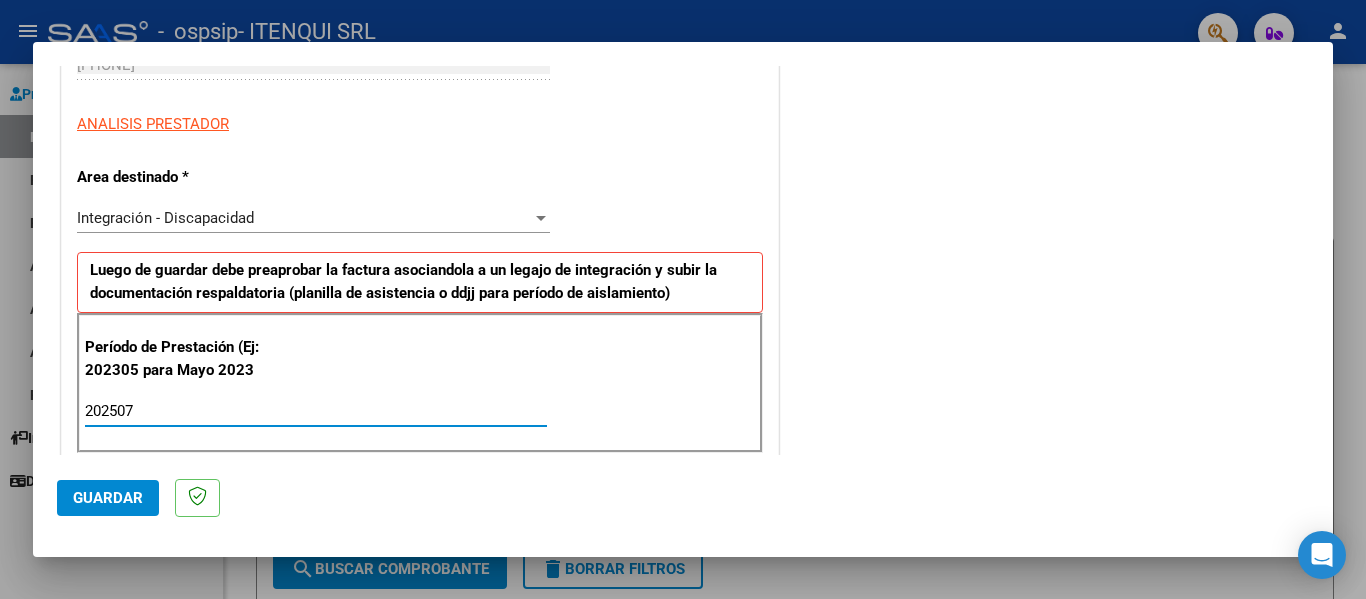 type on "202507" 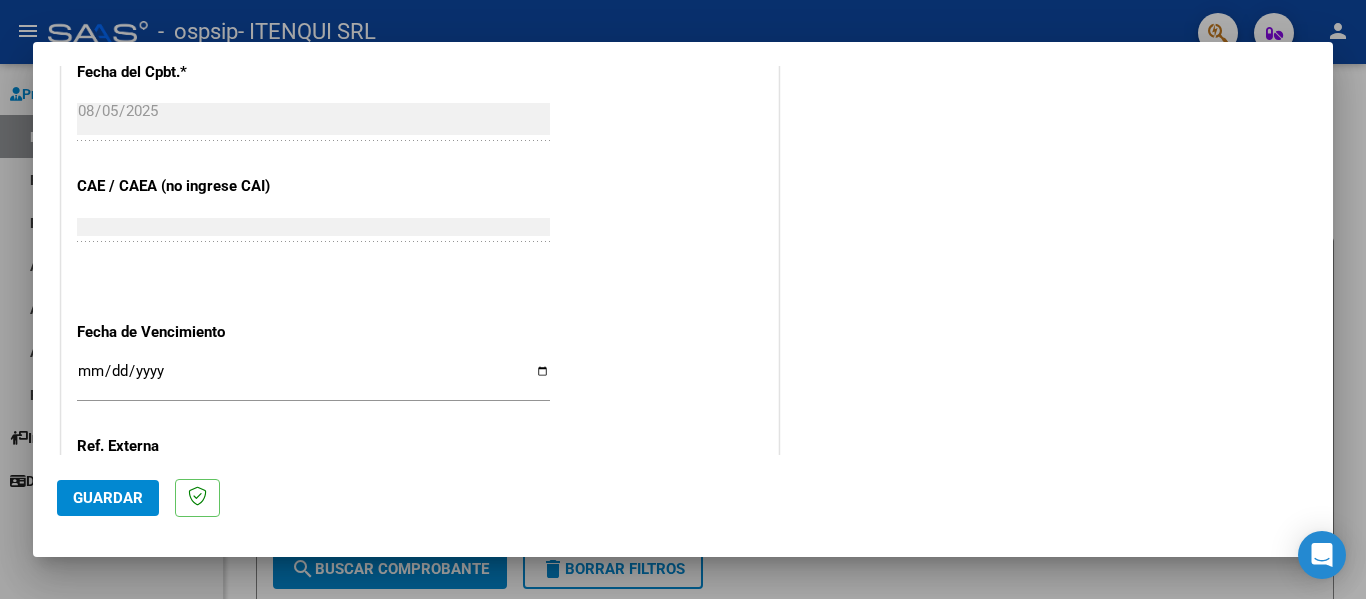 scroll, scrollTop: 1146, scrollLeft: 0, axis: vertical 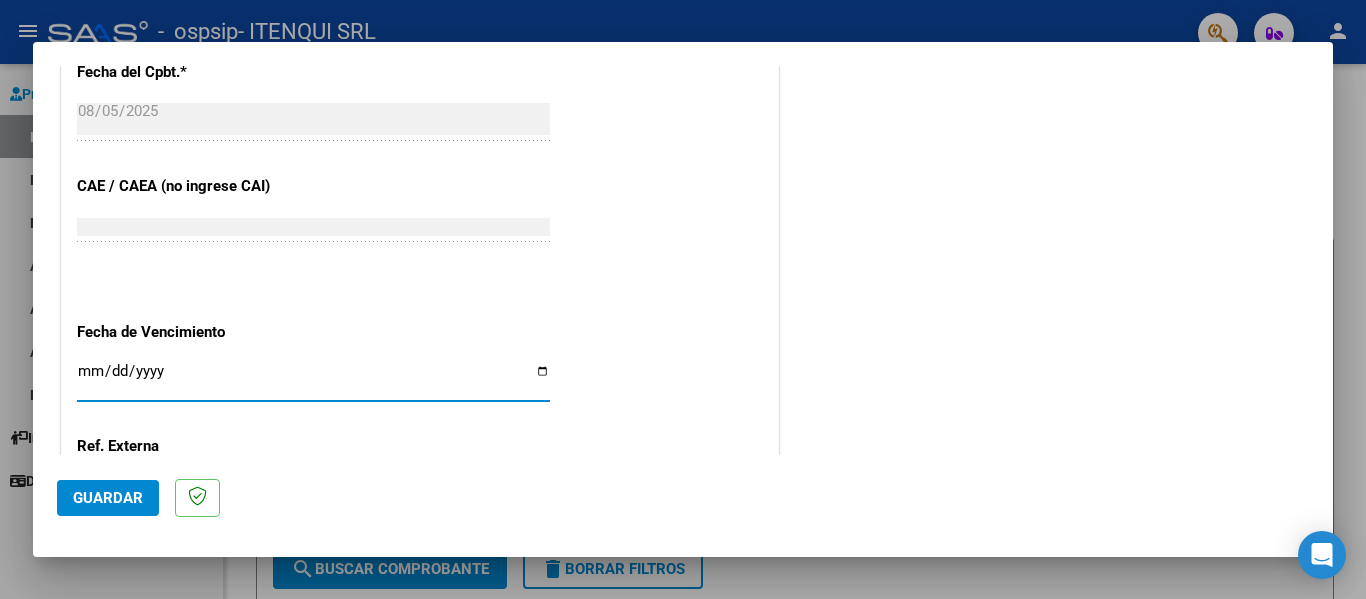 click on "Ingresar la fecha" at bounding box center (313, 379) 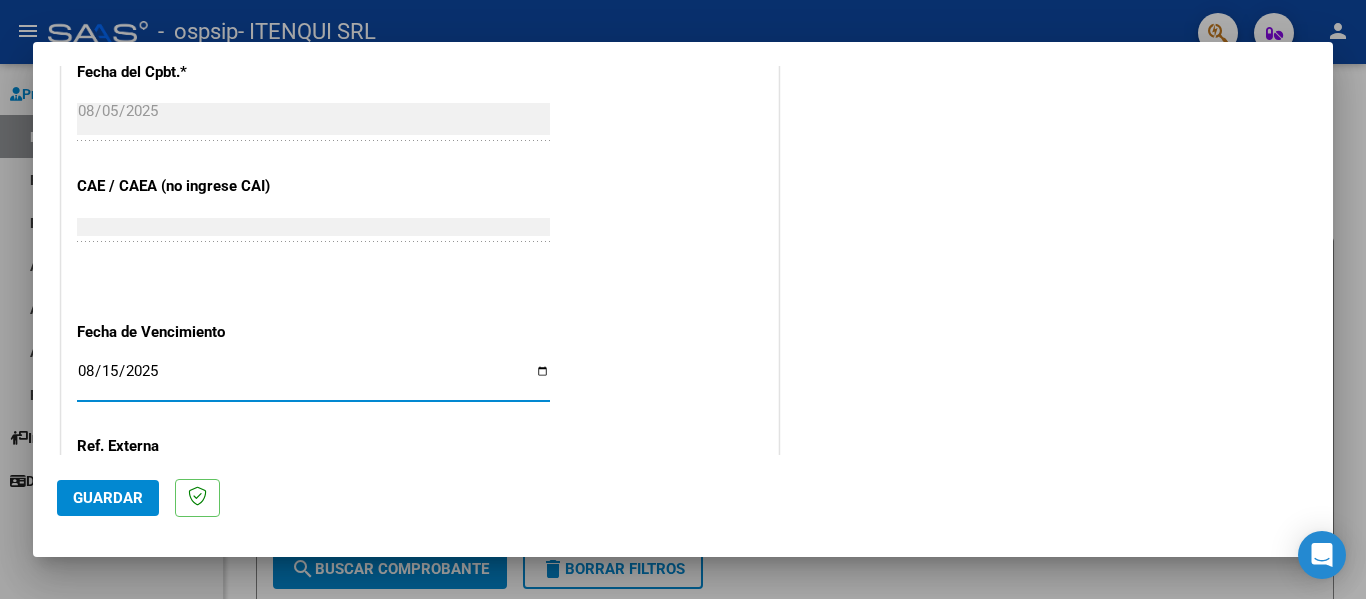 type on "2025-08-15" 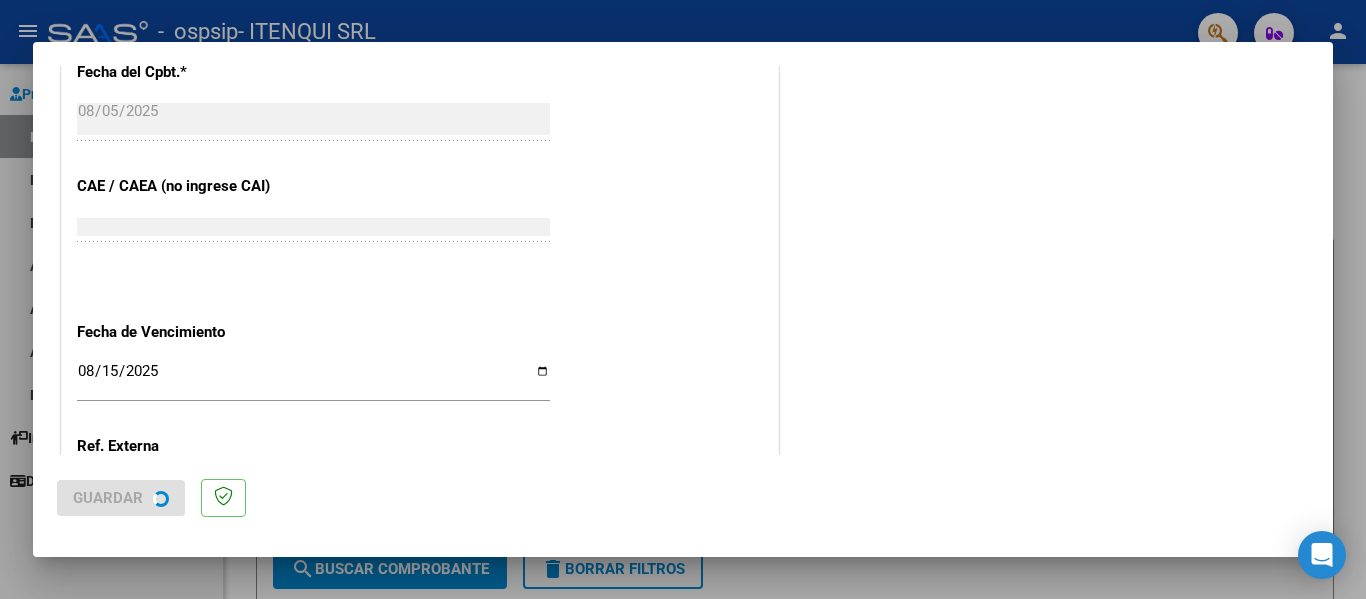 scroll, scrollTop: 0, scrollLeft: 0, axis: both 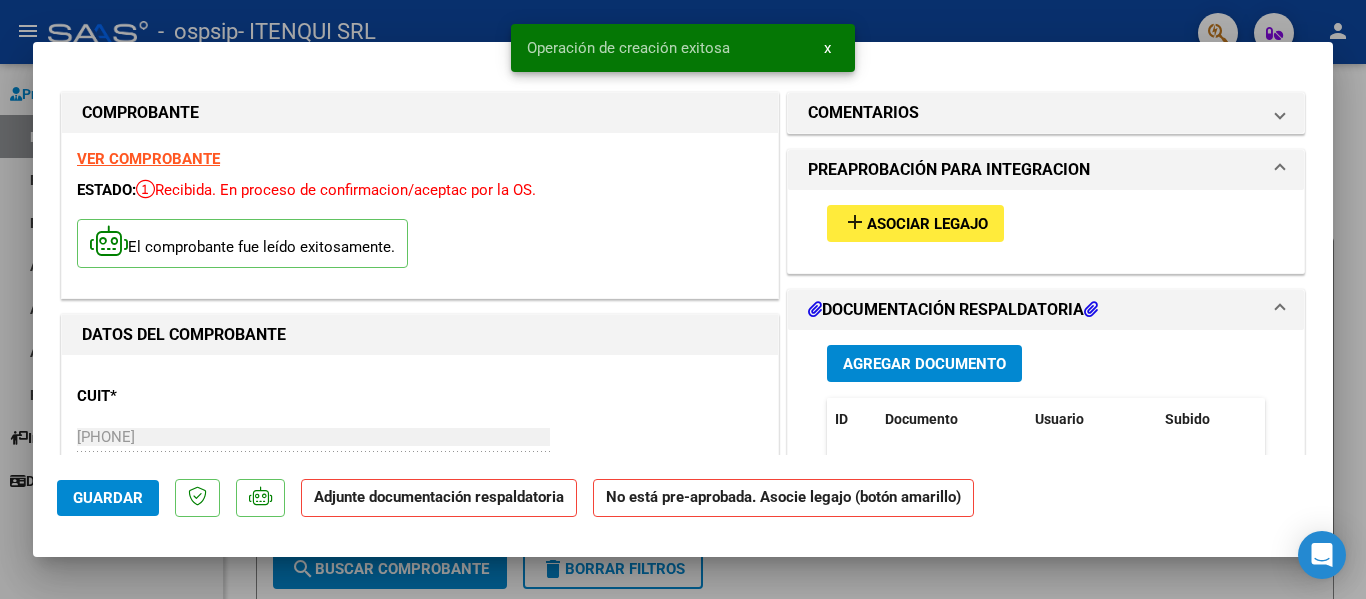 click on "add Asociar Legajo" at bounding box center (915, 223) 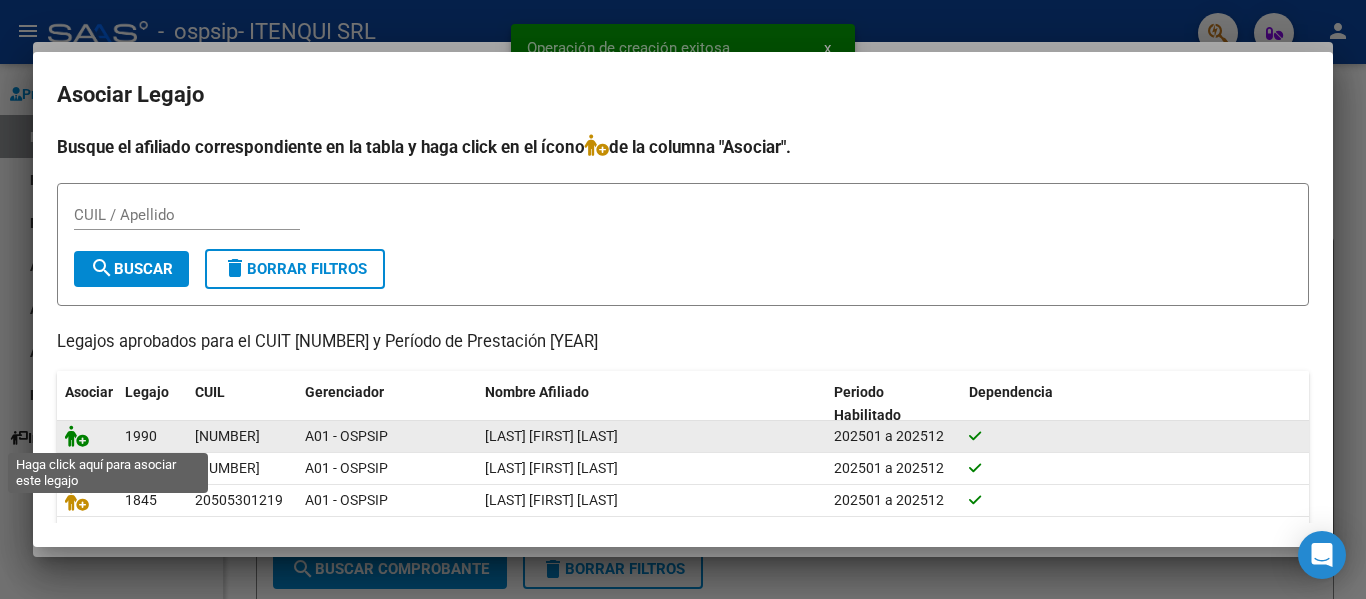 click 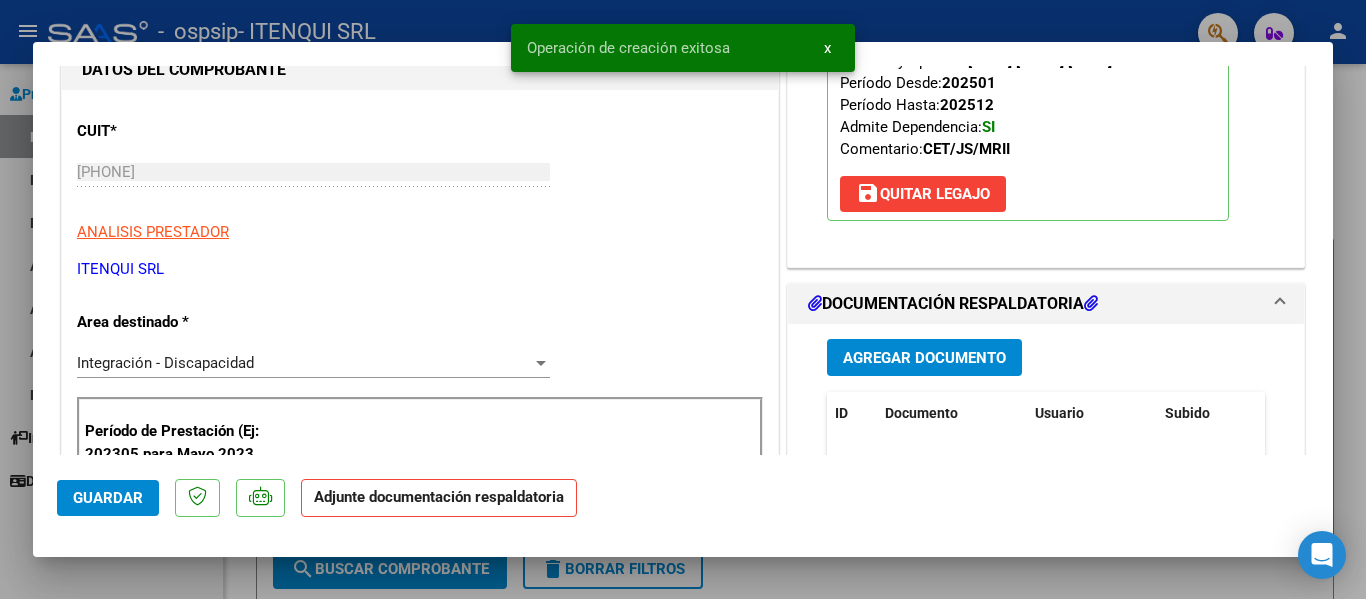 scroll, scrollTop: 422, scrollLeft: 0, axis: vertical 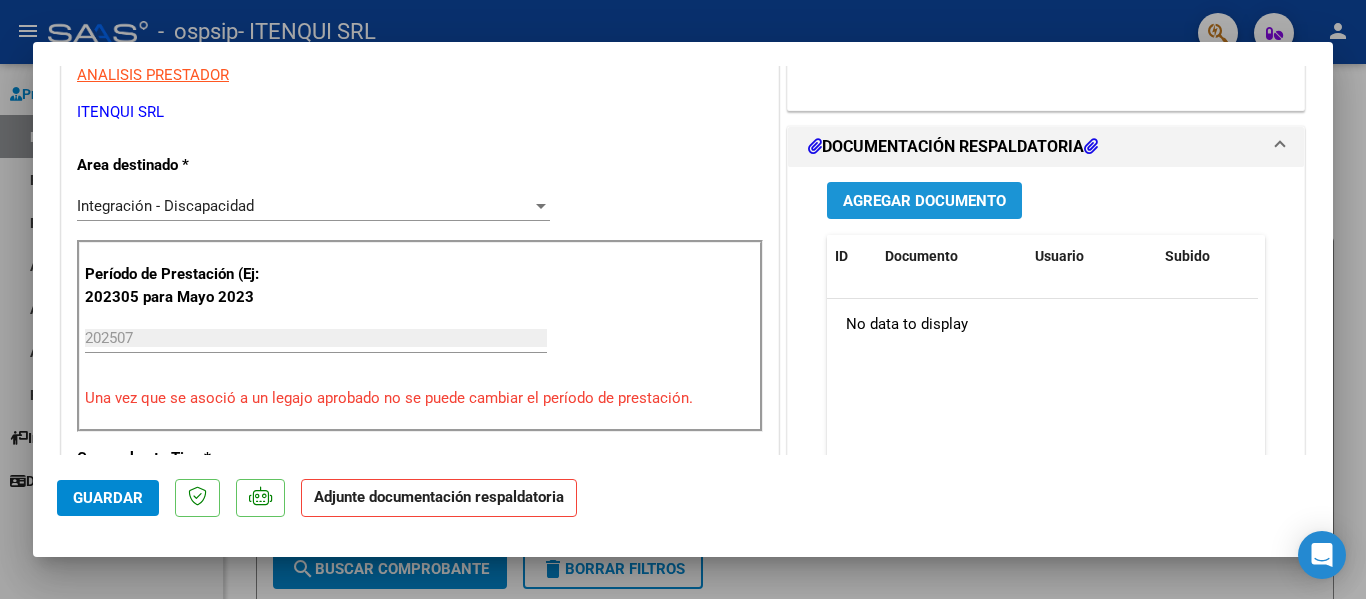 click on "Agregar Documento" at bounding box center (924, 201) 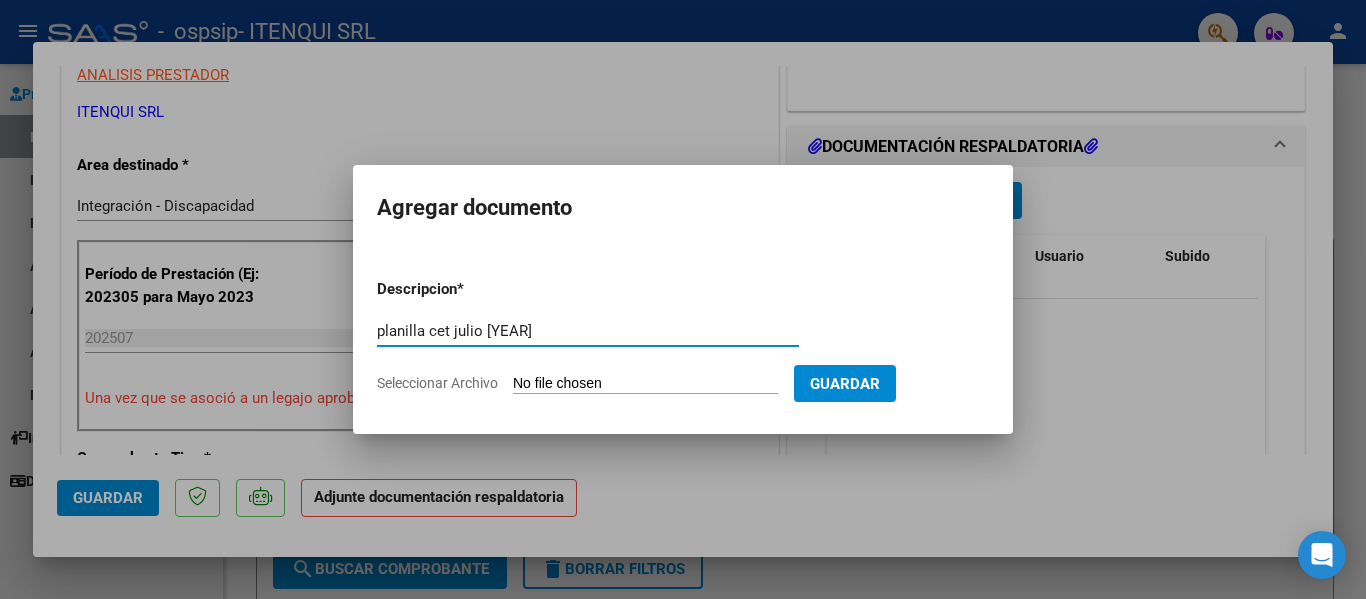 type on "planilla cet julio [YEAR]" 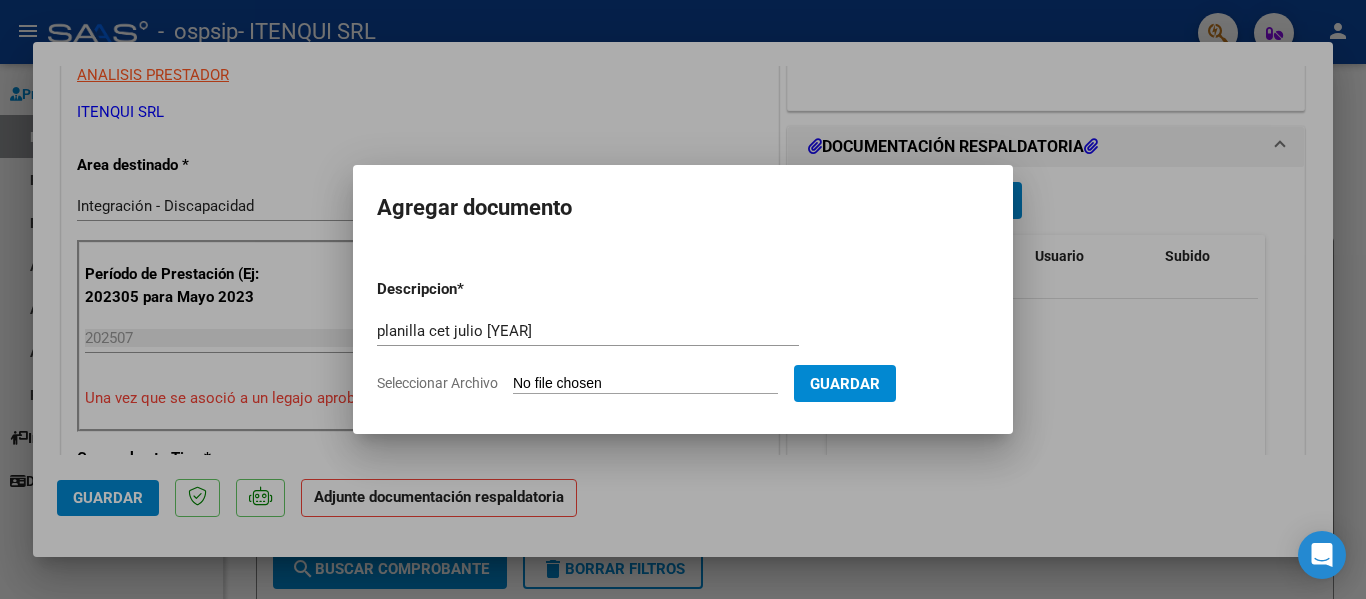 click on "Descripcion * planilla cet julio [YEAR] Escriba aquí una descripcion Seleccionar Archivo Guardar" at bounding box center [683, 336] 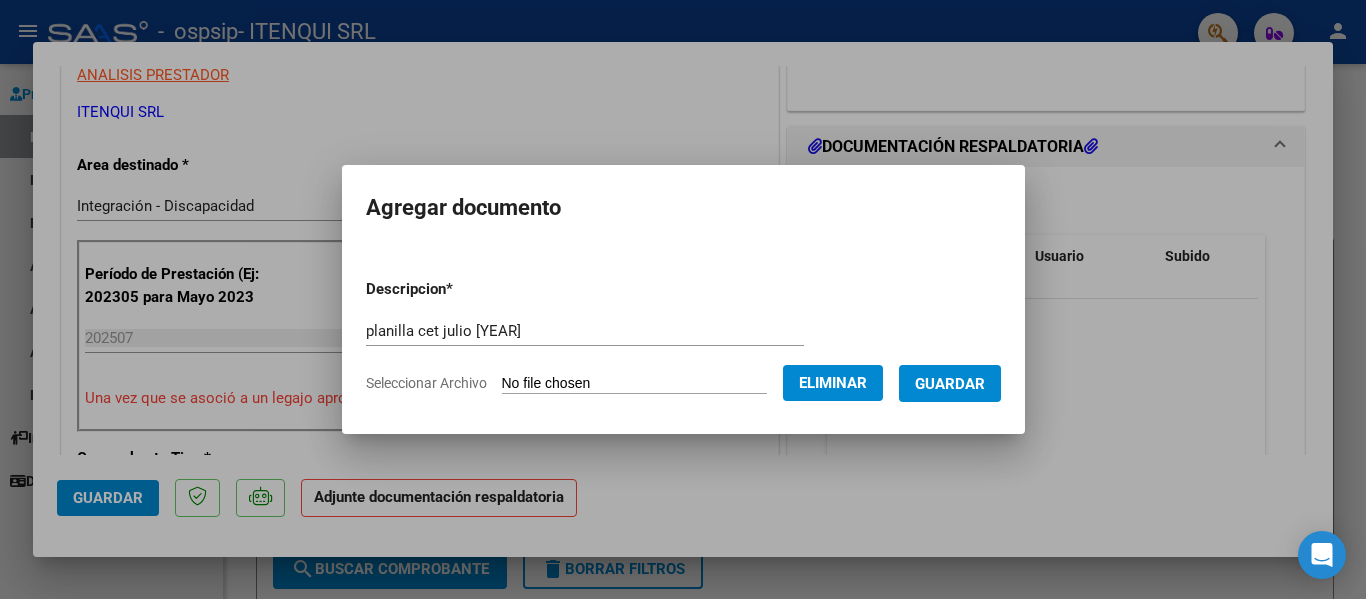 click on "Guardar" at bounding box center (950, 384) 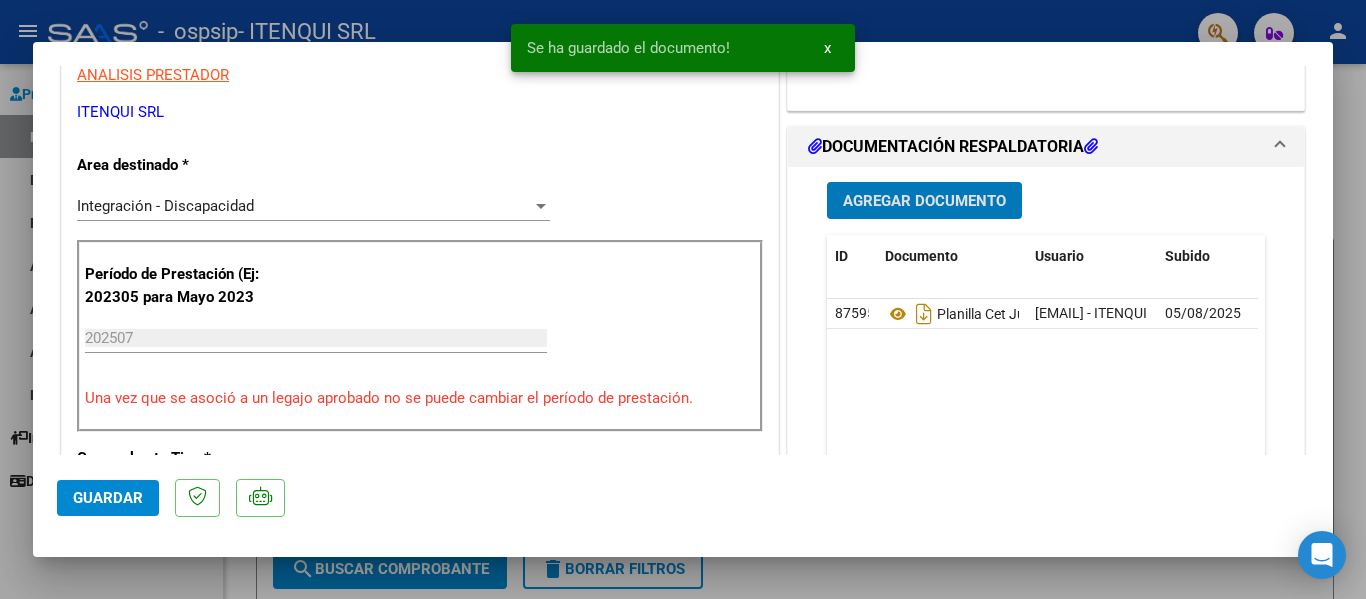 click on "Guardar" 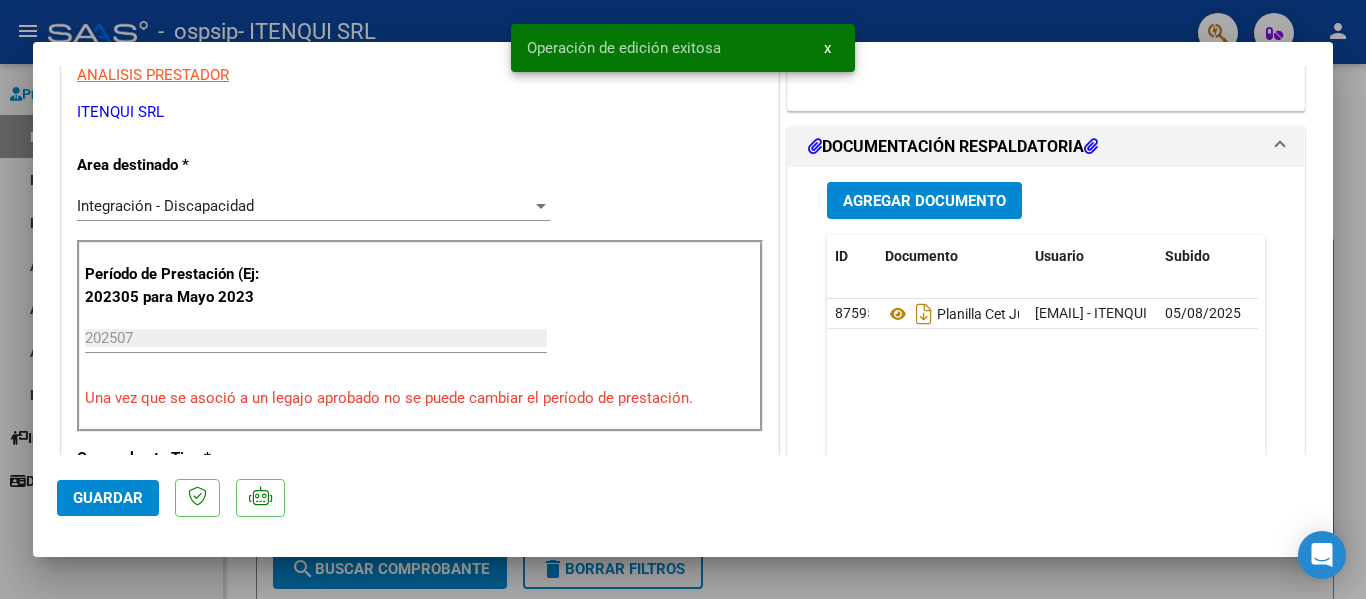 click at bounding box center (683, 299) 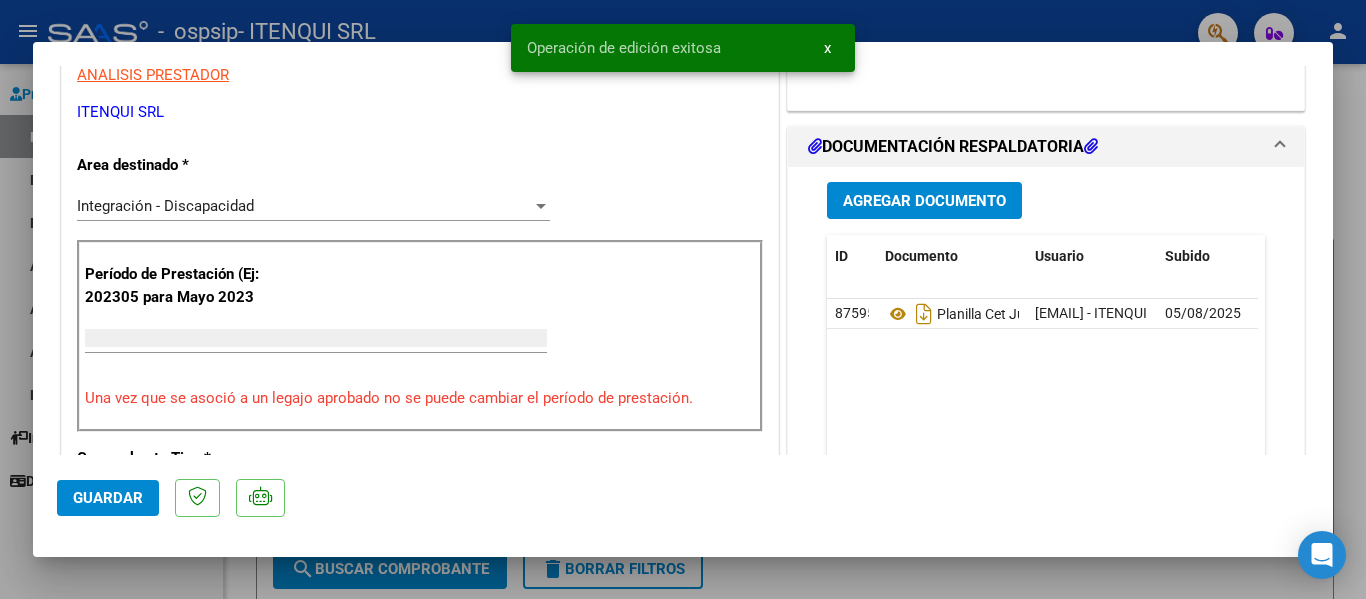 scroll, scrollTop: 336, scrollLeft: 0, axis: vertical 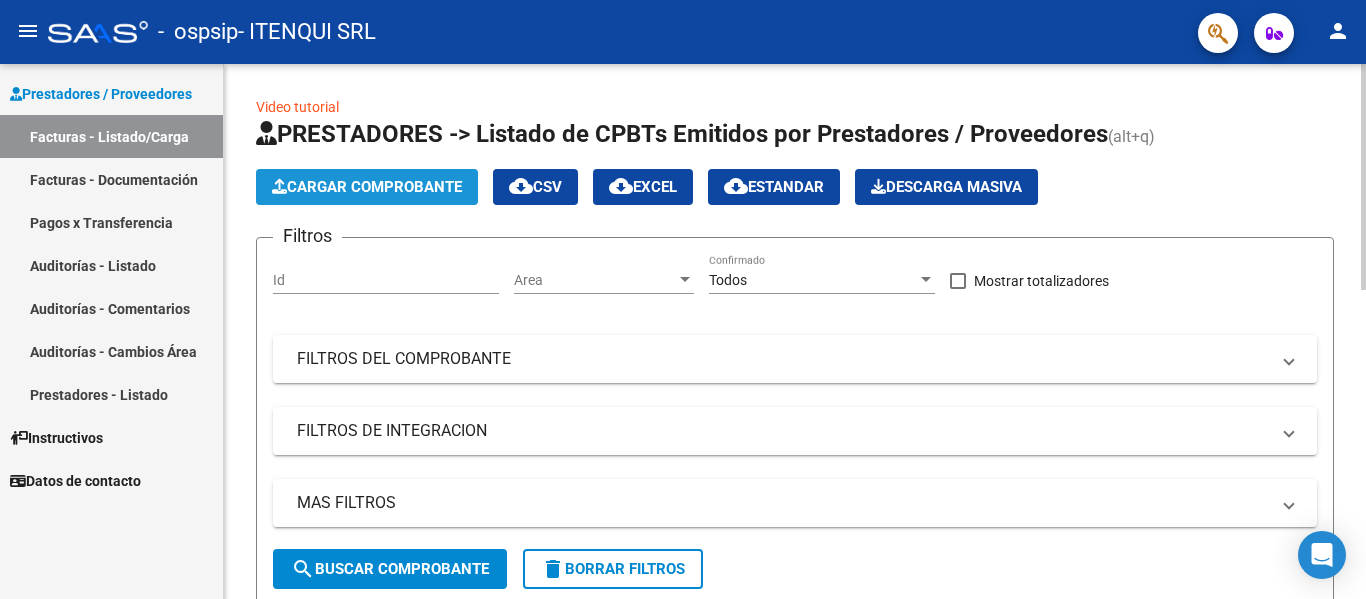 click on "Cargar Comprobante" 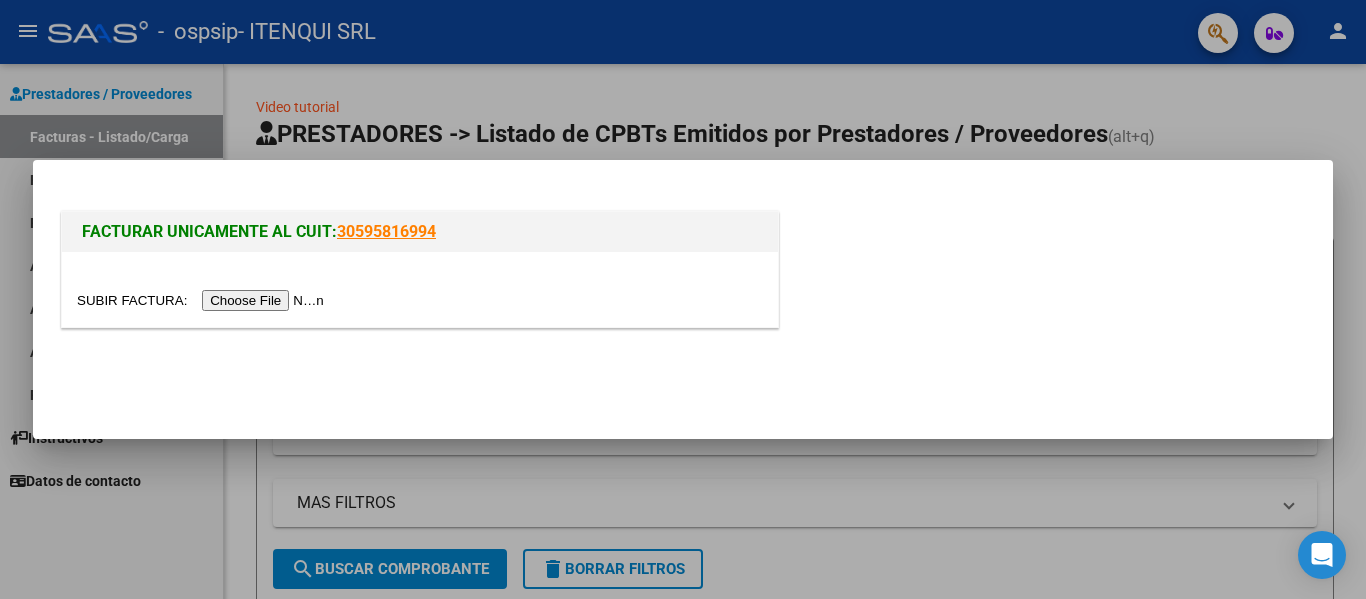click at bounding box center (203, 300) 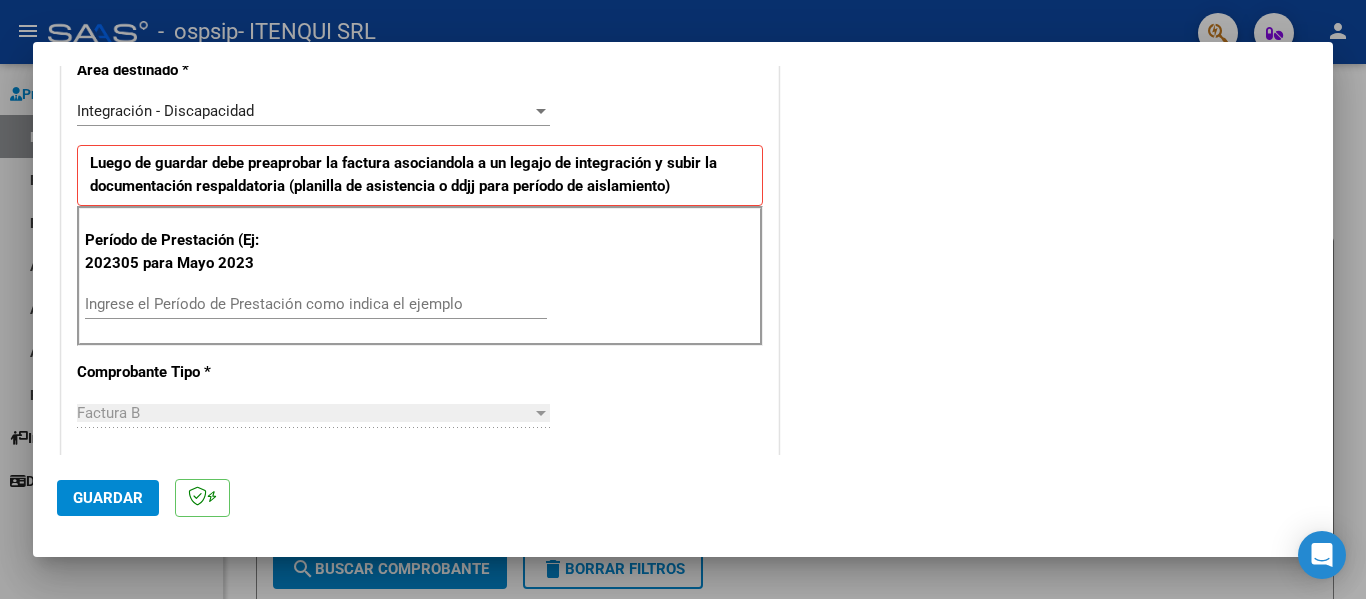 scroll, scrollTop: 442, scrollLeft: 0, axis: vertical 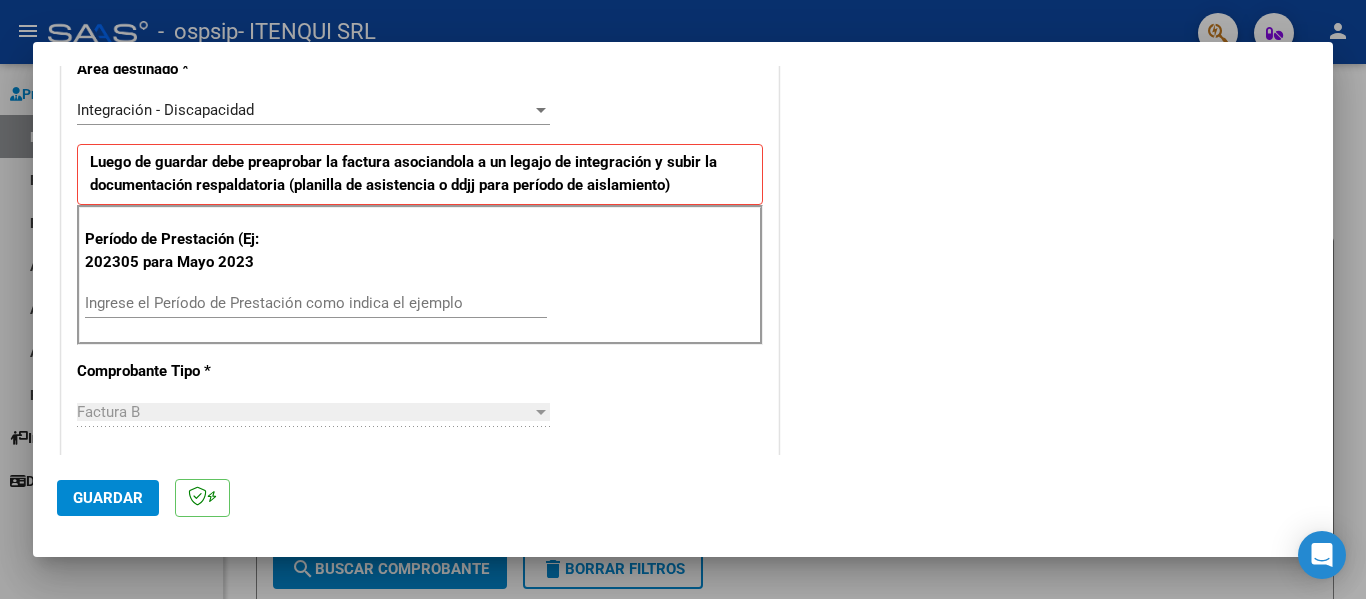 click on "Ingrese el Período de Prestación como indica el ejemplo" at bounding box center (316, 303) 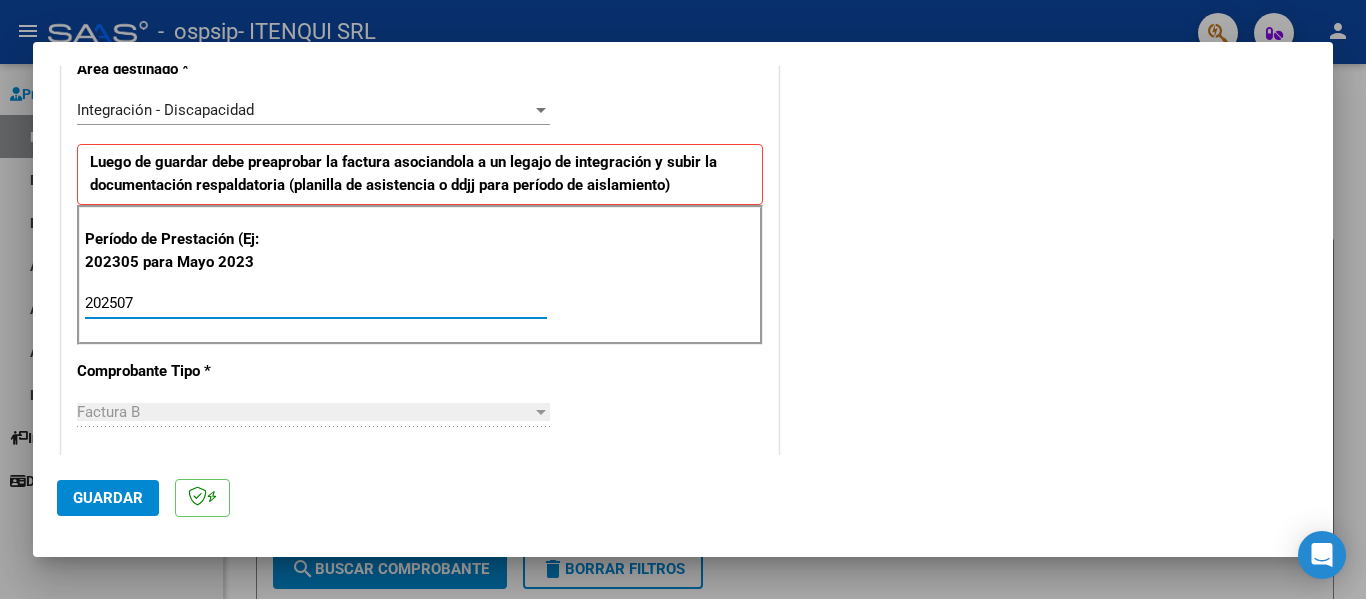 type on "202507" 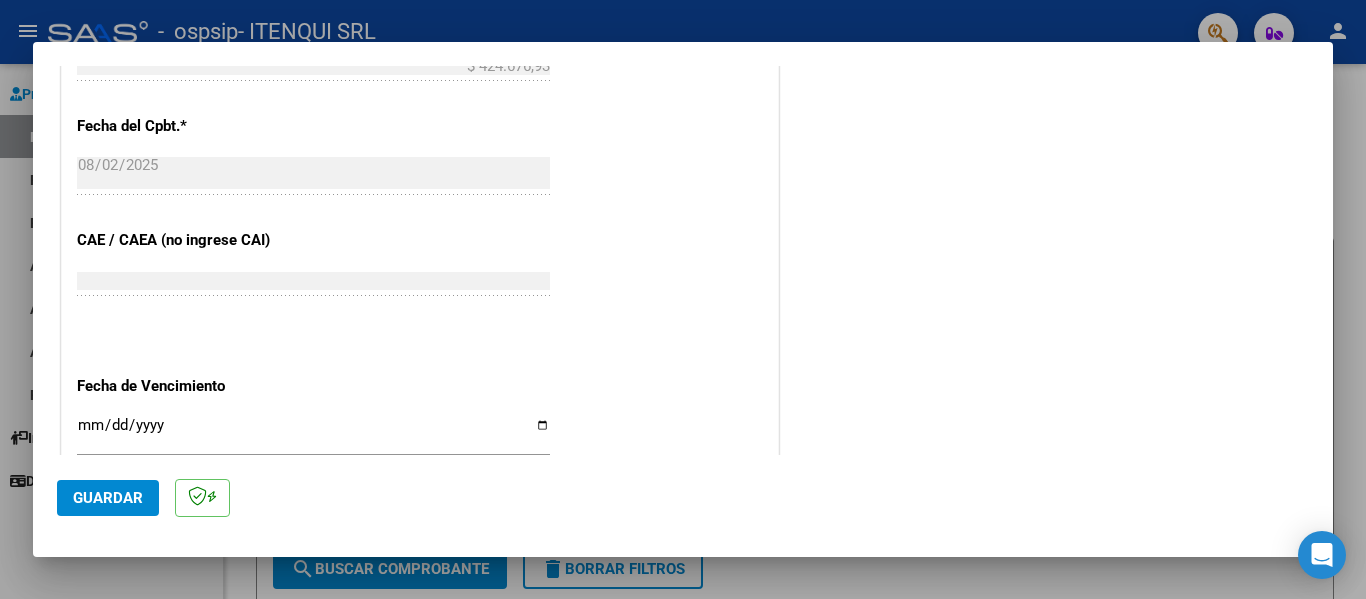 scroll, scrollTop: 1190, scrollLeft: 0, axis: vertical 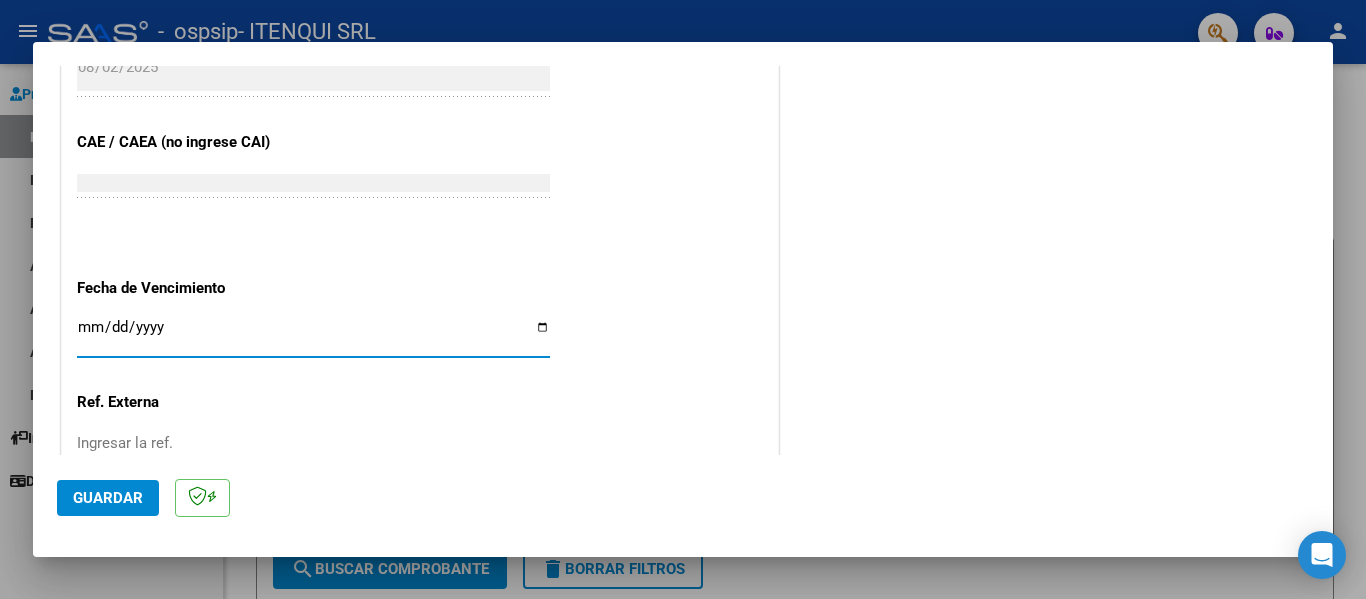 click on "Ingresar la fecha" at bounding box center [313, 335] 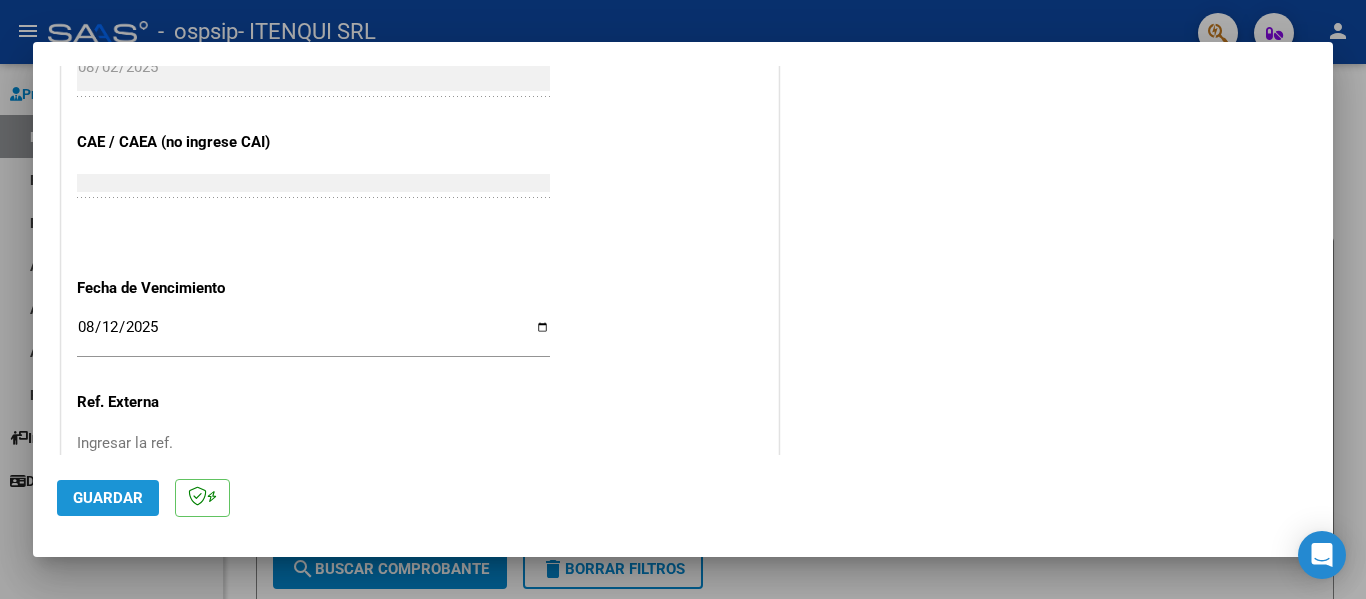 click on "Guardar" 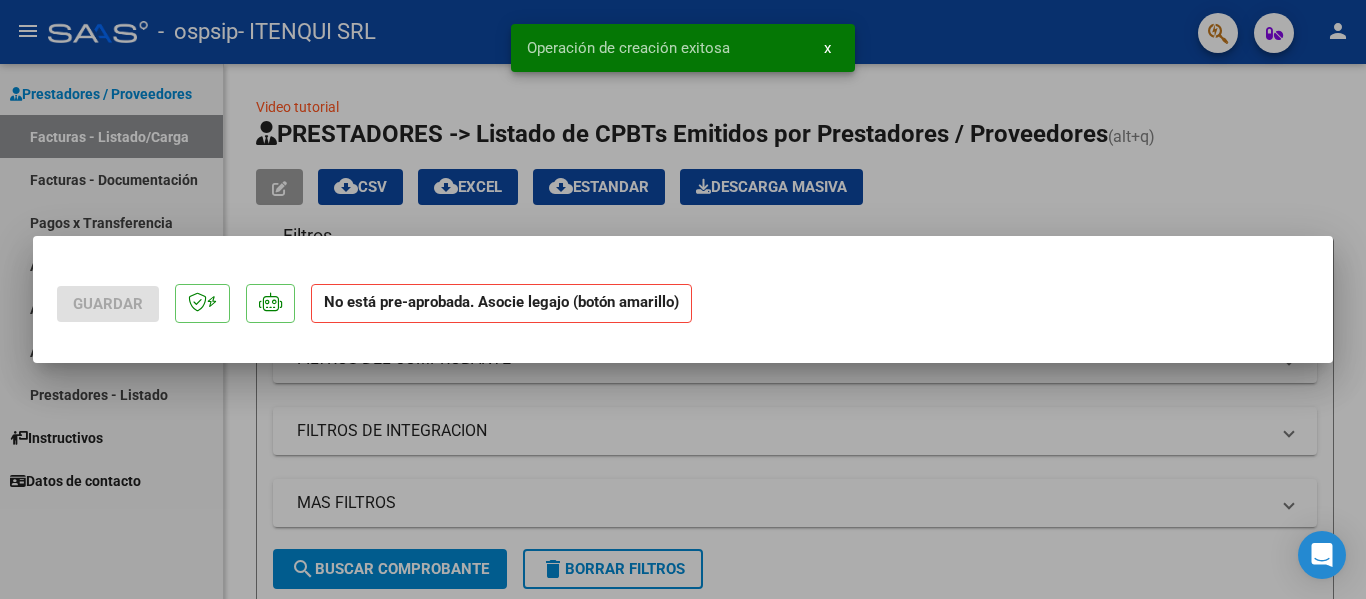 scroll, scrollTop: 0, scrollLeft: 0, axis: both 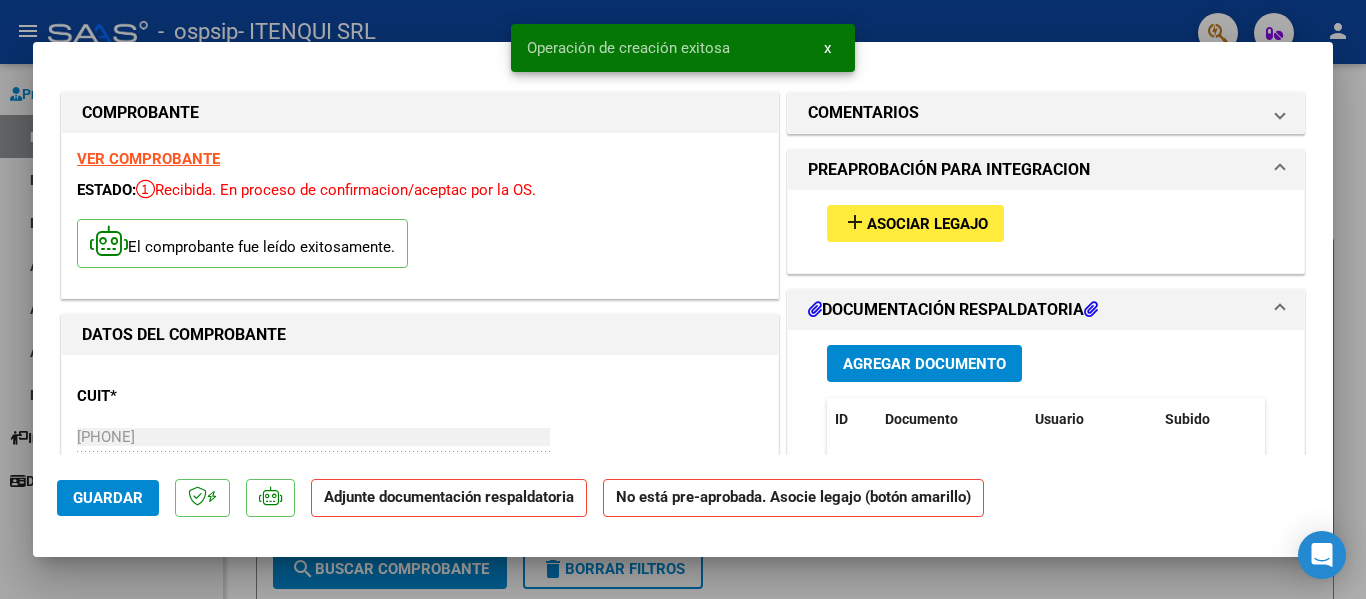 click on "Asociar Legajo" at bounding box center (927, 224) 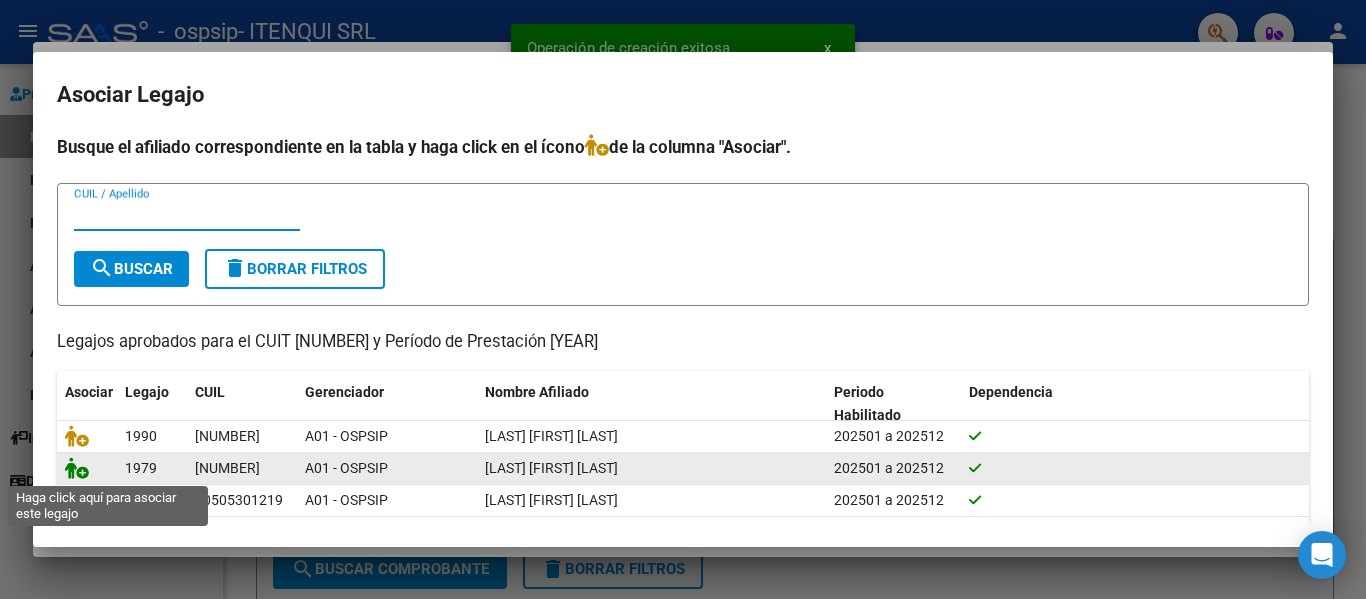 click 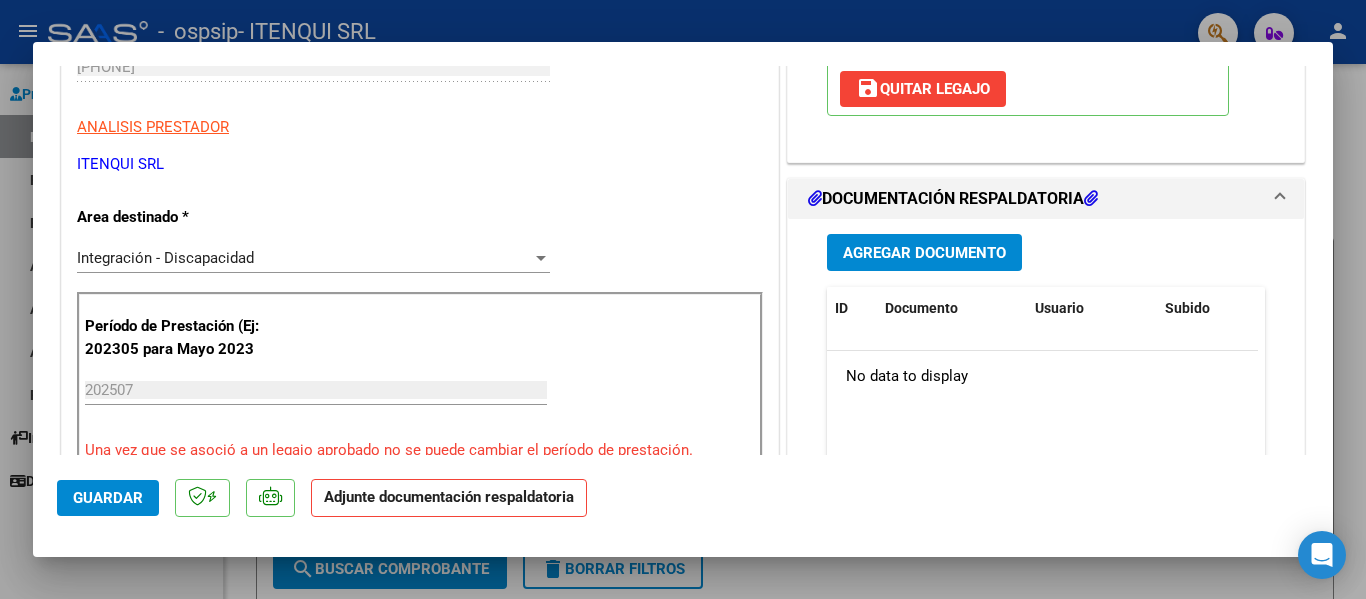 scroll, scrollTop: 371, scrollLeft: 0, axis: vertical 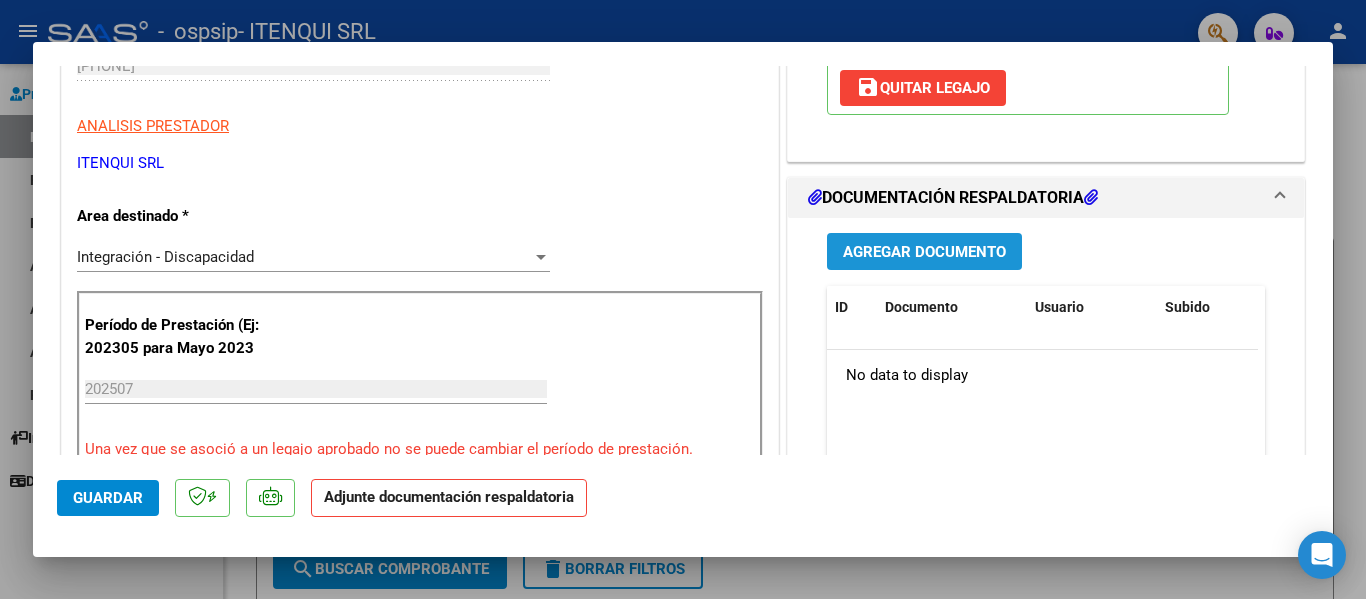 click on "Agregar Documento" at bounding box center [924, 252] 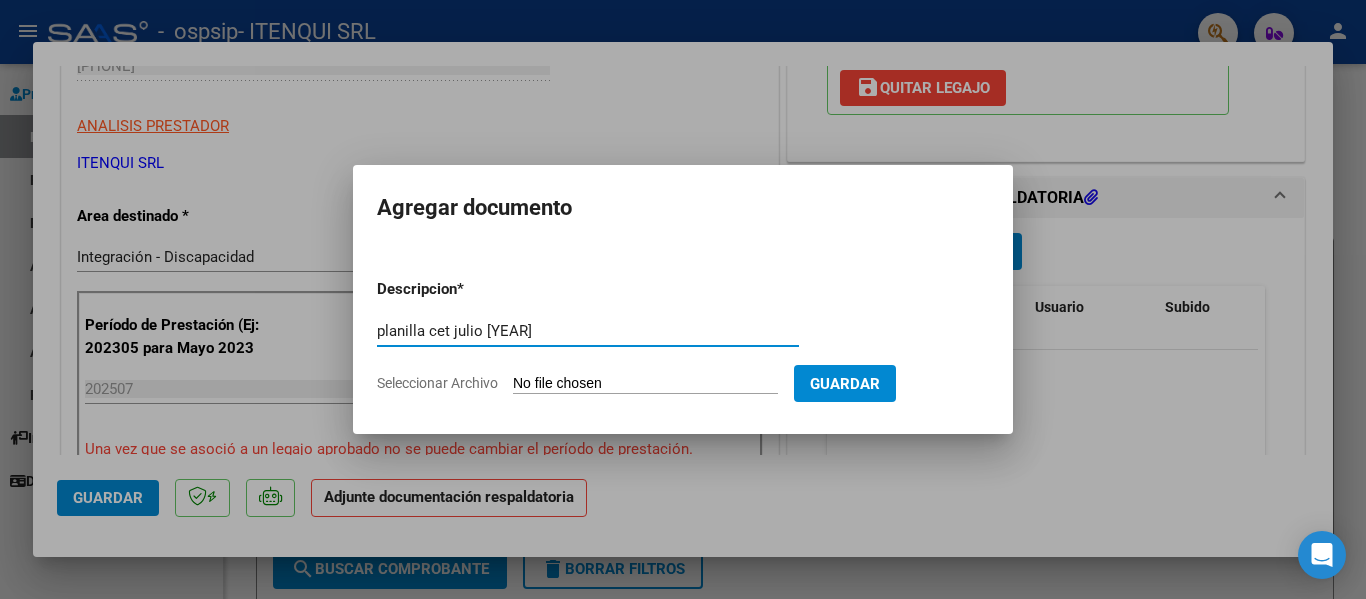type on "planilla cet julio [YEAR]" 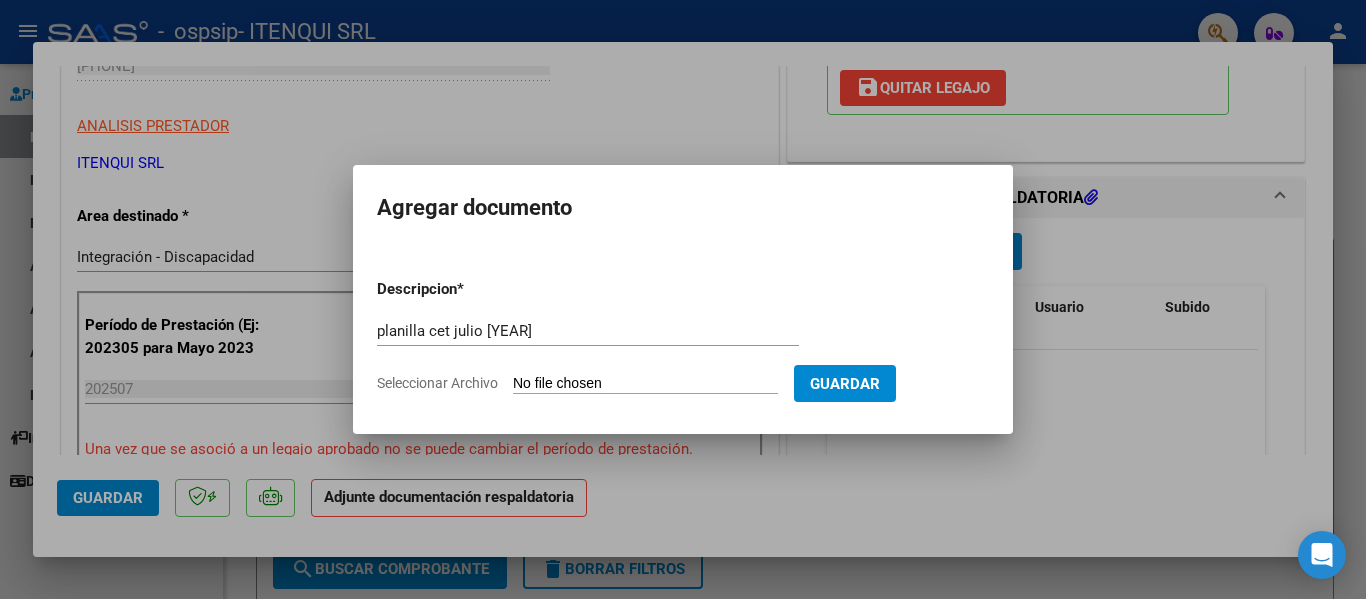 type on "C:\fakepath\PLANILLA CET JULIO 2025.pdf" 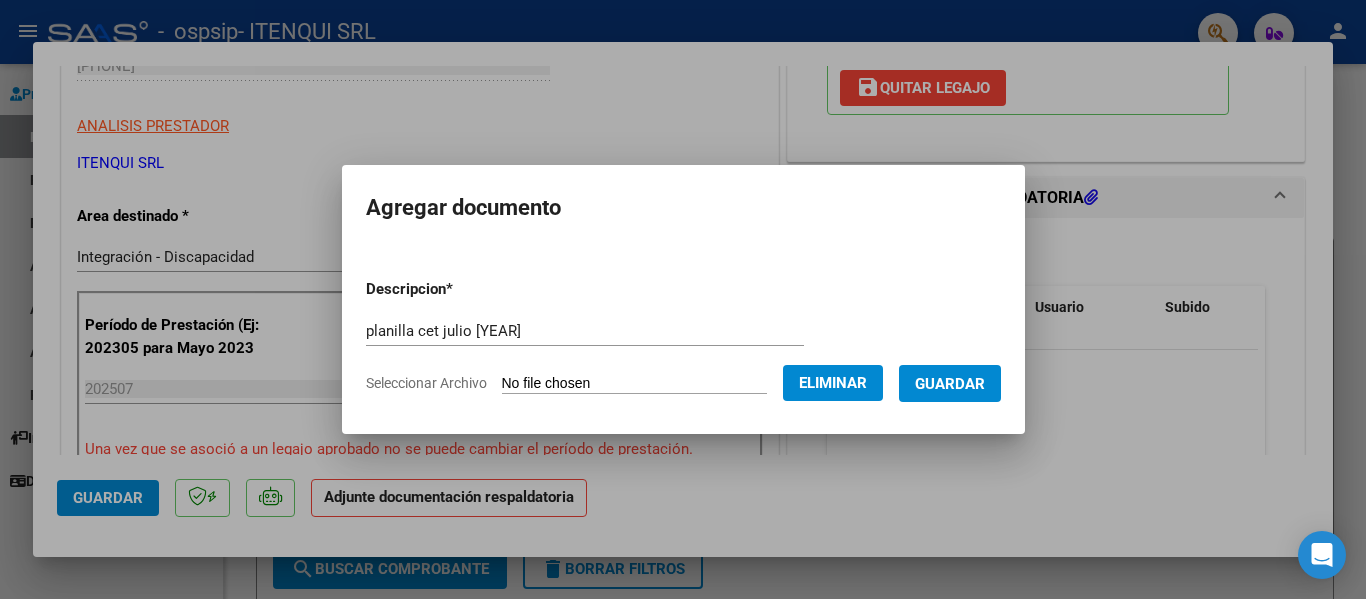 click on "Guardar" at bounding box center [950, 384] 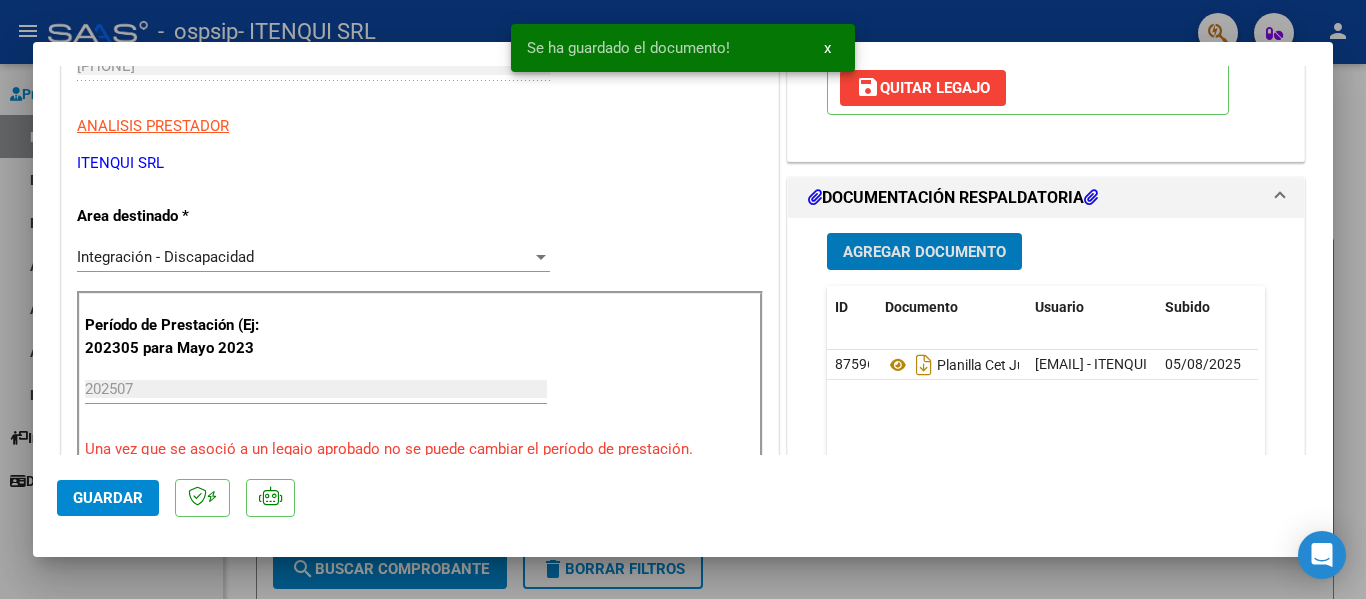 click on "Guardar" 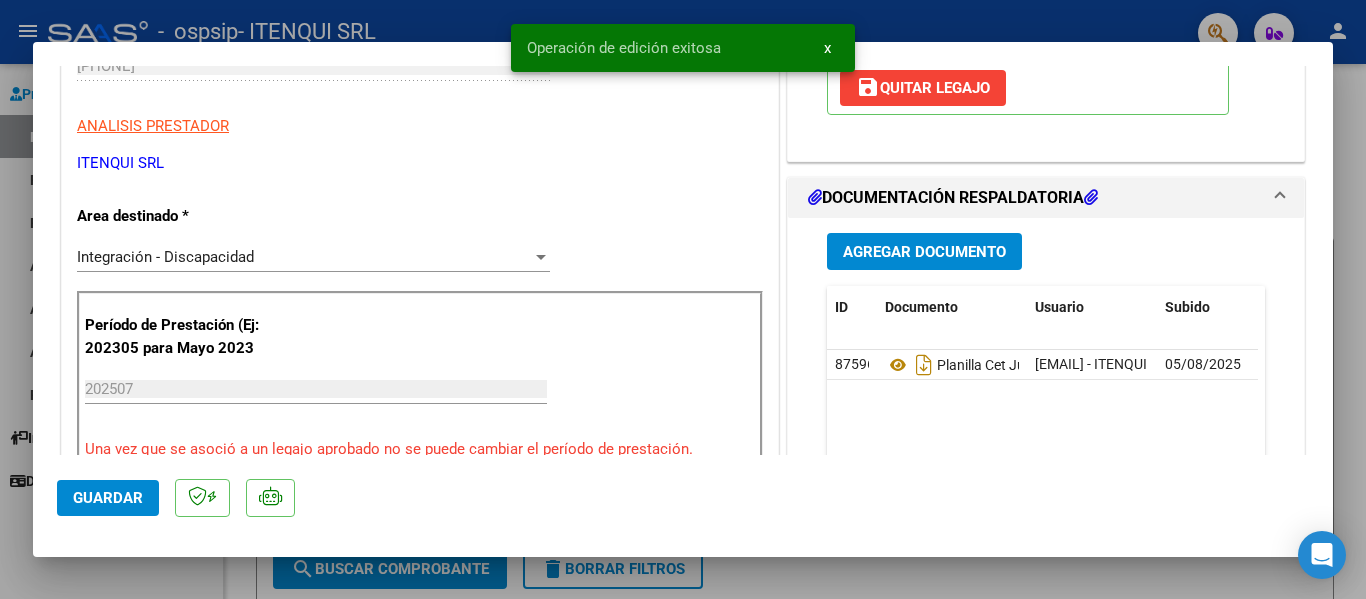 click at bounding box center (683, 299) 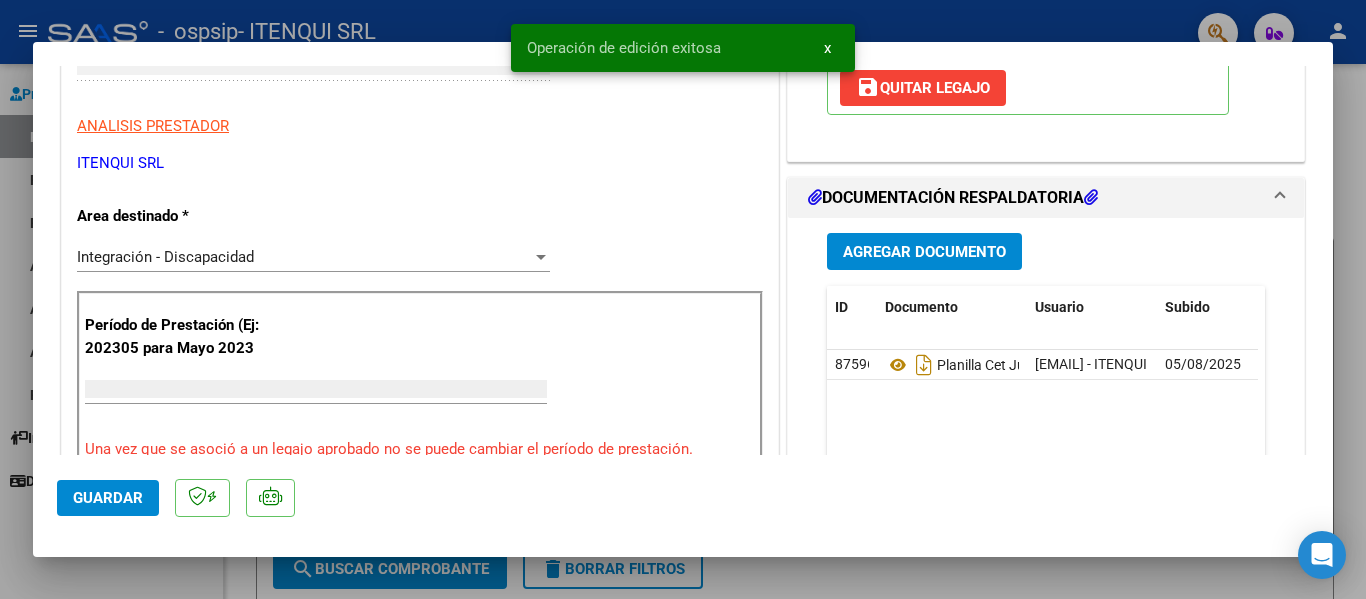 scroll, scrollTop: 0, scrollLeft: 0, axis: both 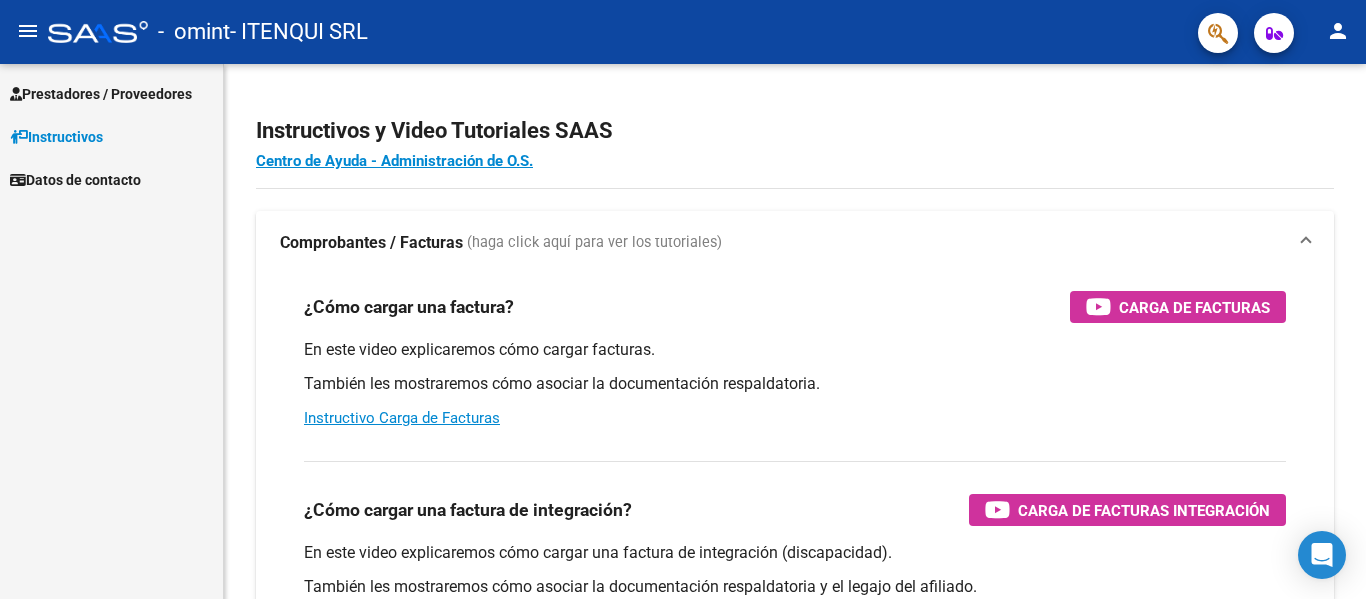 click on "Prestadores / Proveedores" at bounding box center [101, 94] 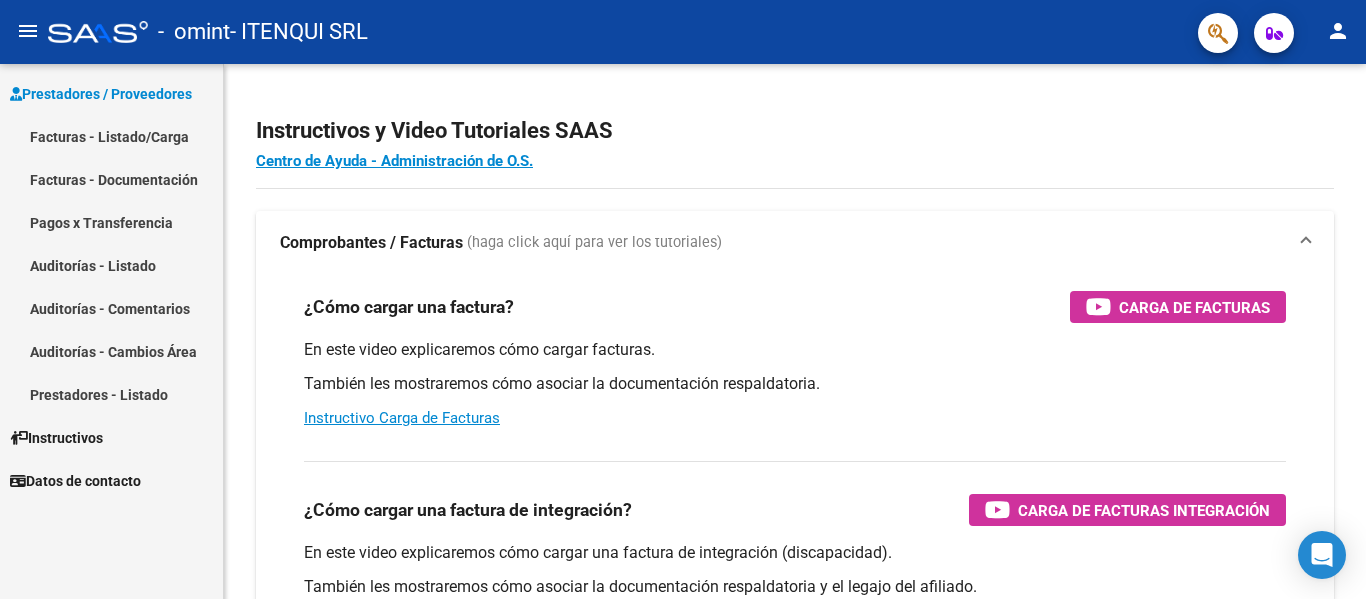 click on "Facturas - Listado/Carga" at bounding box center (111, 136) 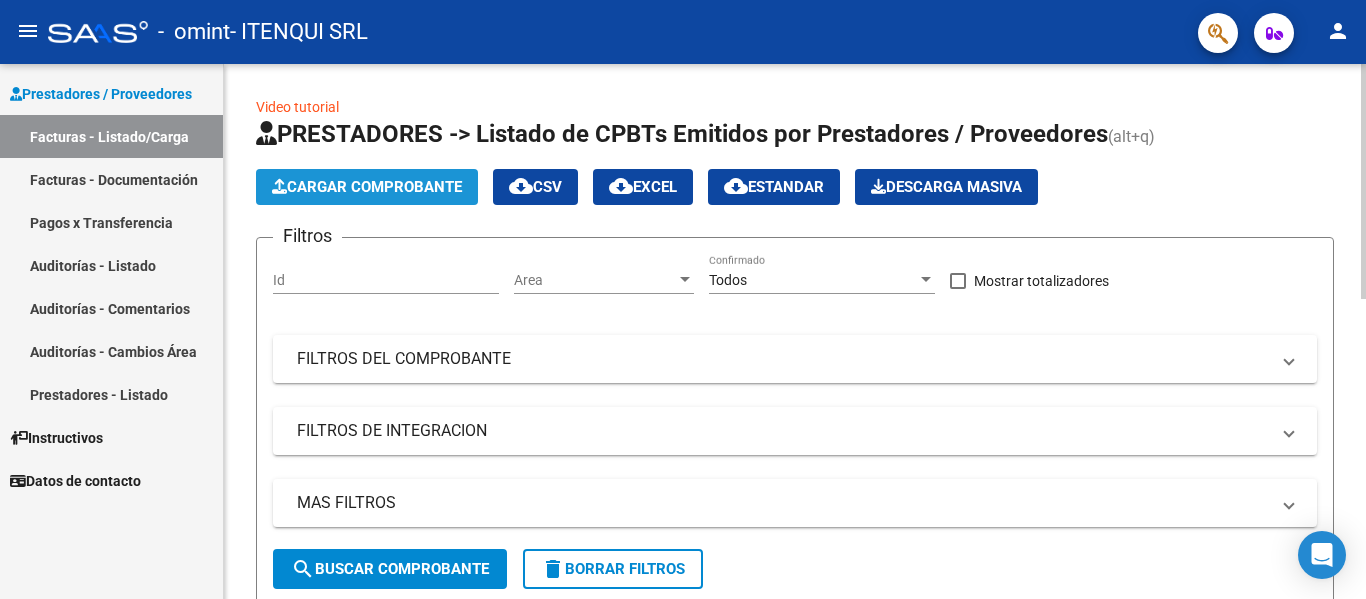 click on "Cargar Comprobante" 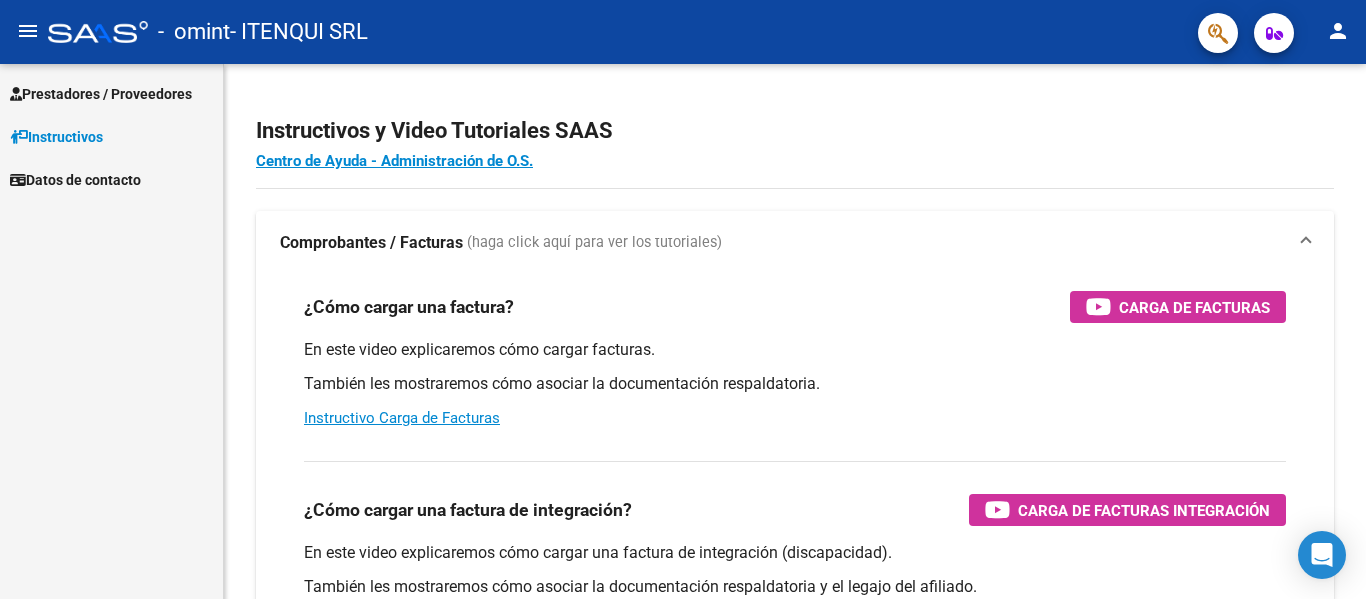 scroll, scrollTop: 0, scrollLeft: 0, axis: both 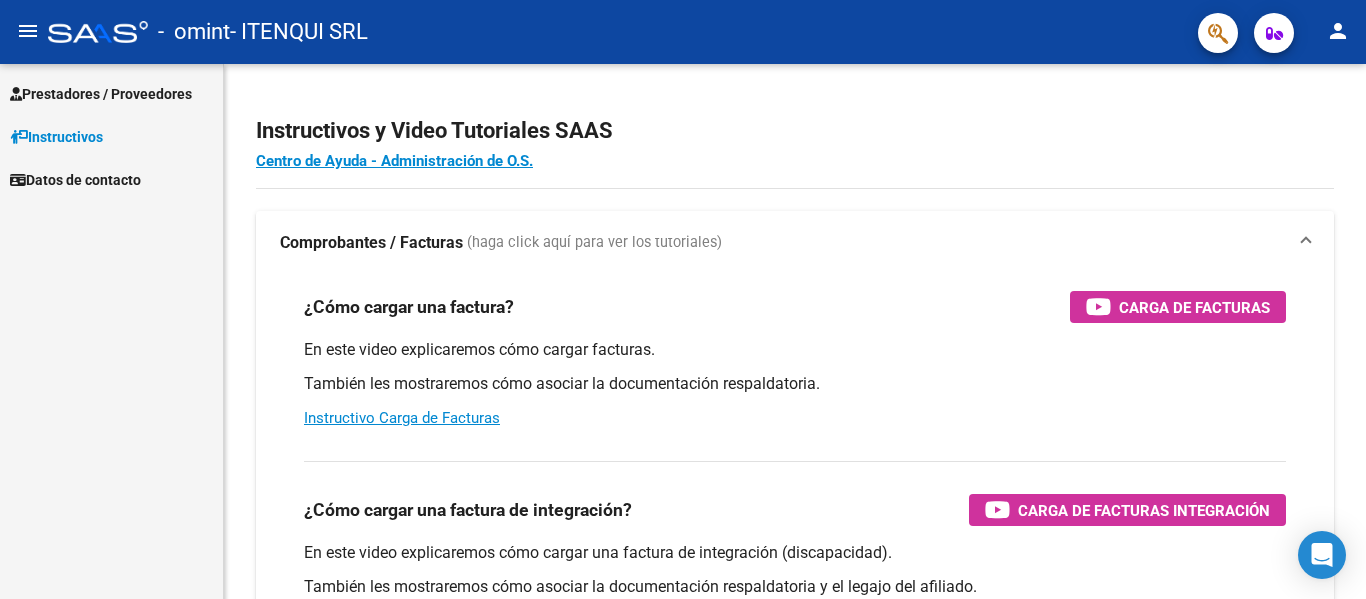 click on "Prestadores / Proveedores" at bounding box center (101, 94) 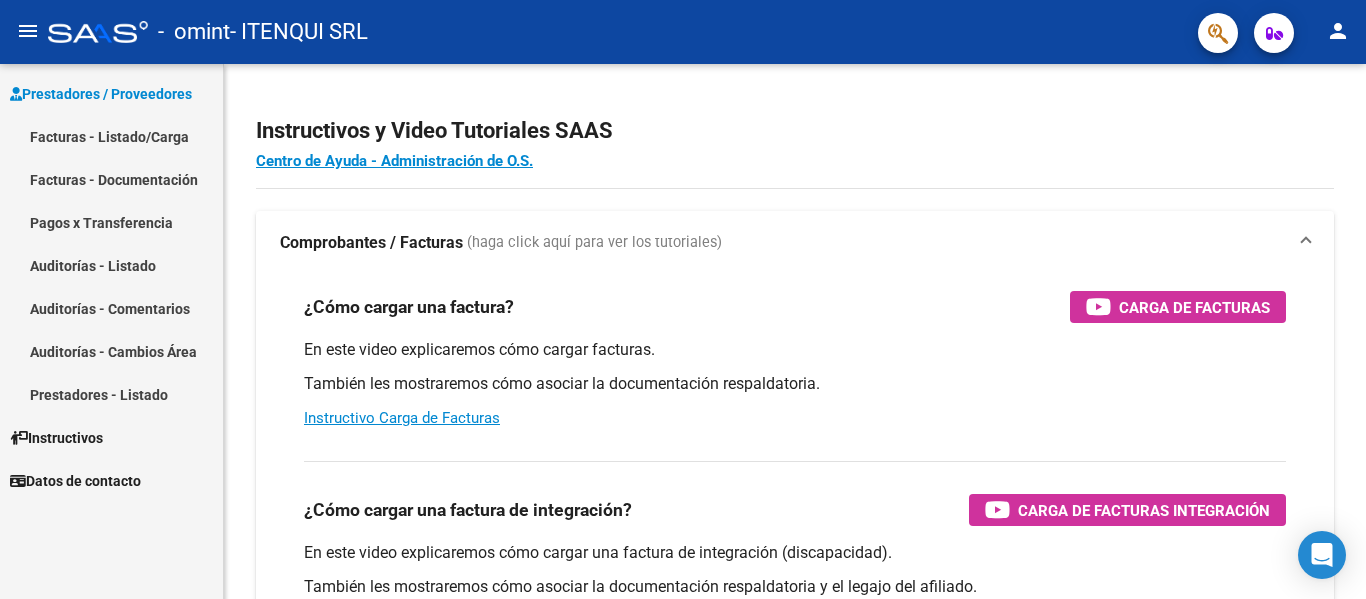 click on "Facturas - Listado/Carga" at bounding box center [111, 136] 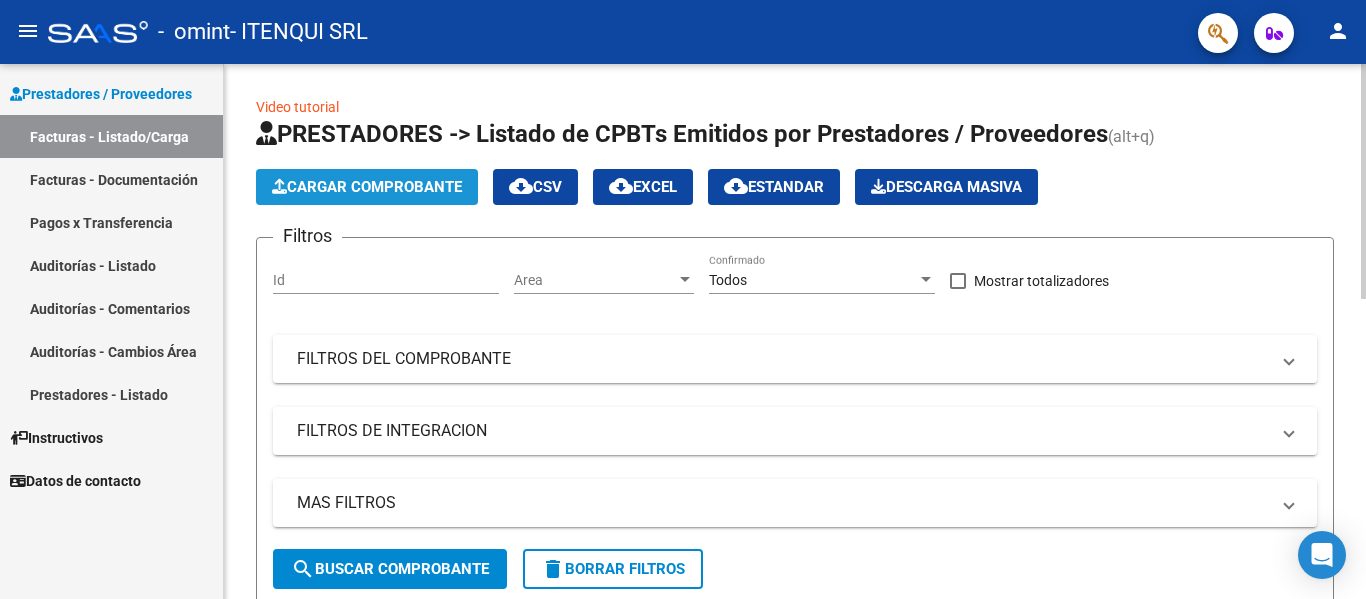click on "Cargar Comprobante" 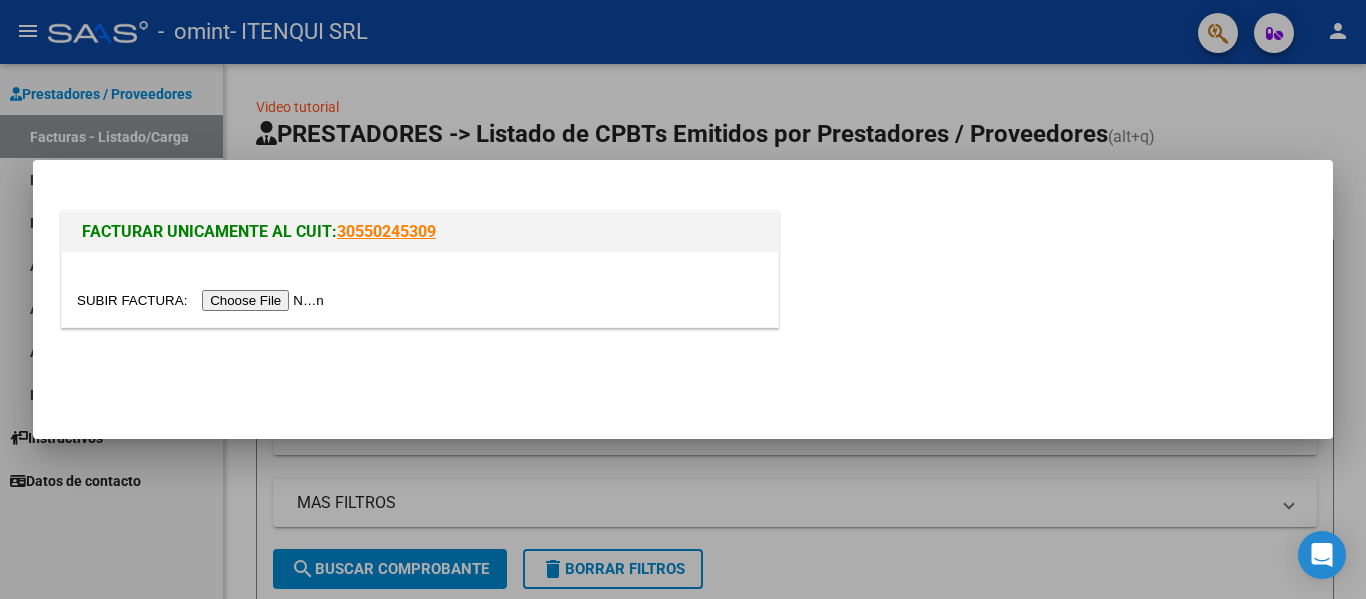 click at bounding box center (203, 300) 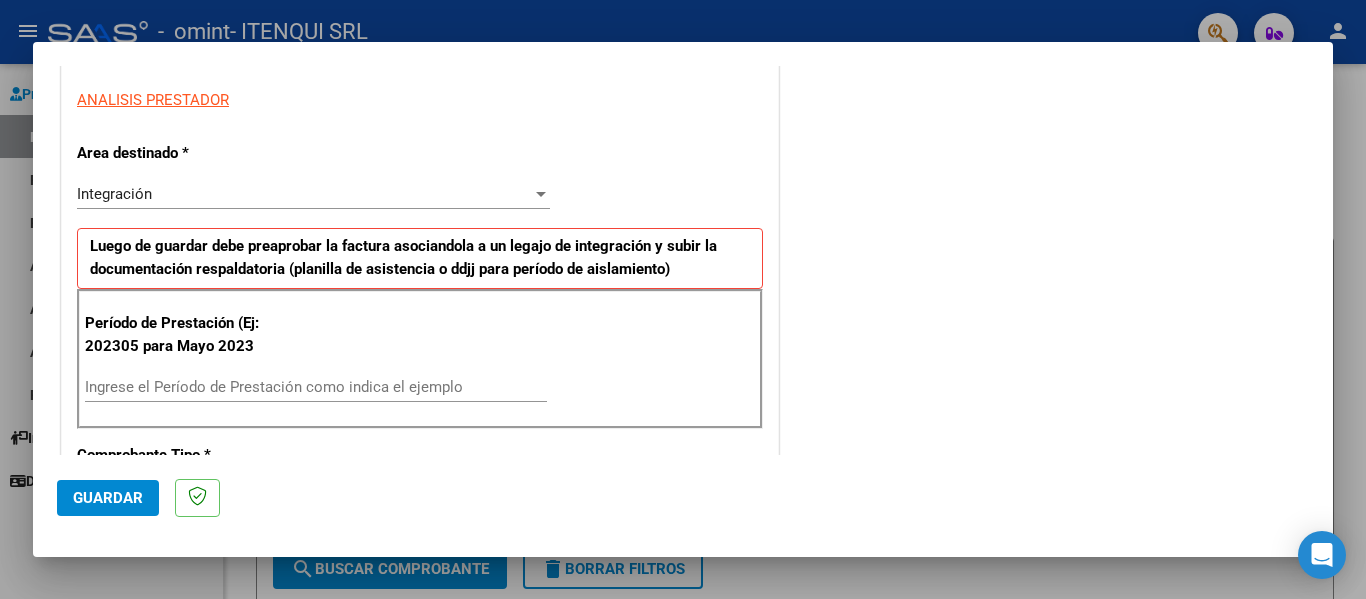 scroll, scrollTop: 389, scrollLeft: 0, axis: vertical 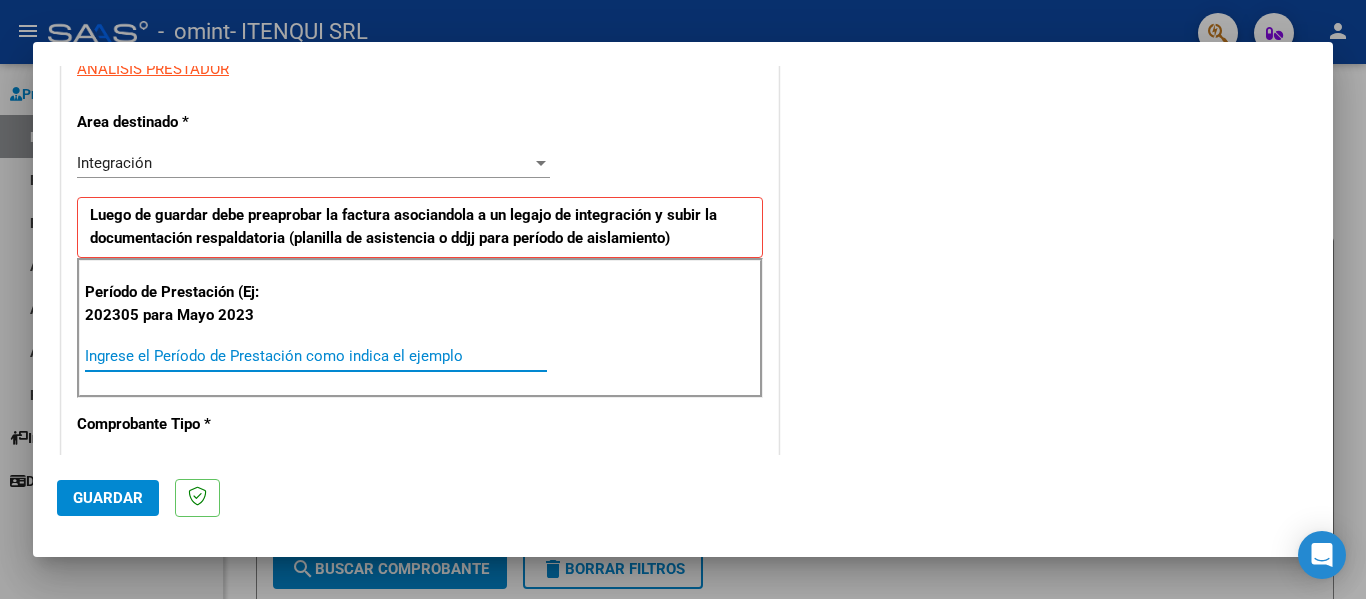 click on "Ingrese el Período de Prestación como indica el ejemplo" at bounding box center [316, 356] 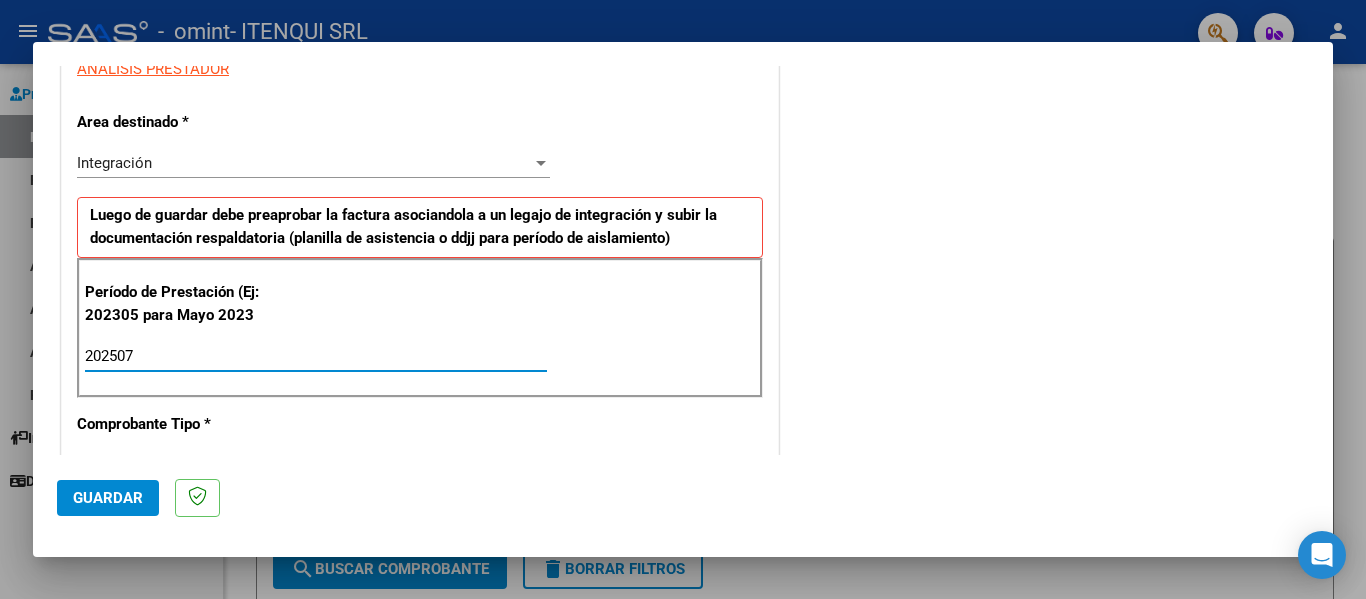 type on "202507" 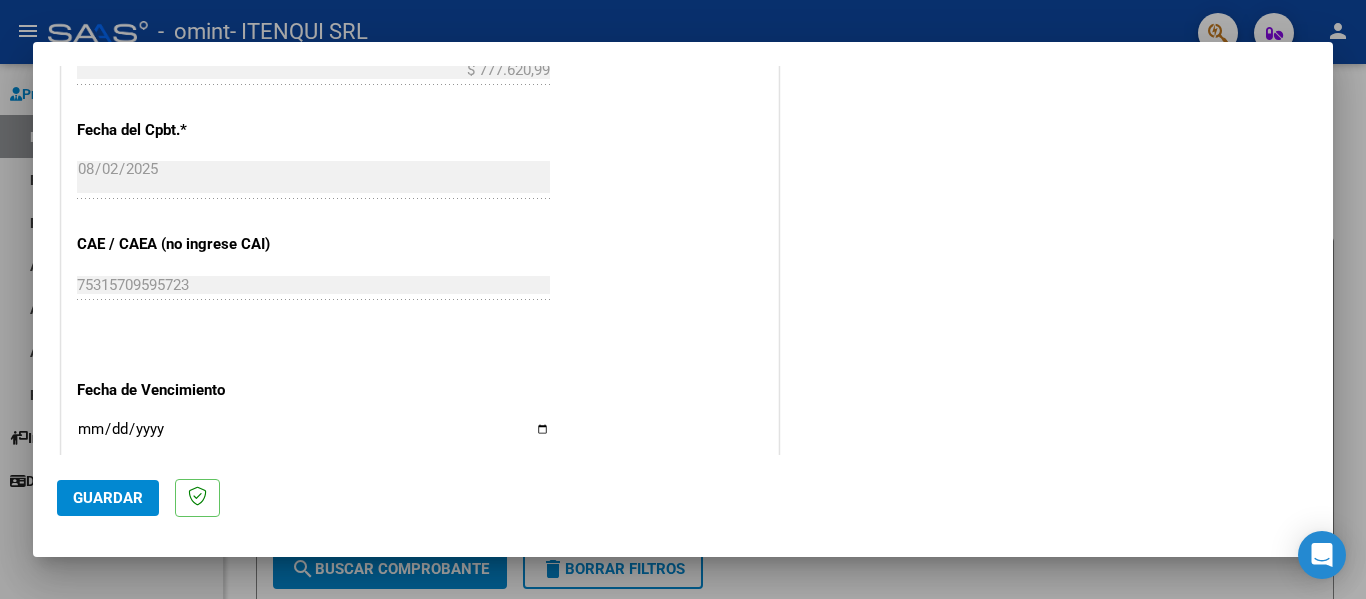 scroll, scrollTop: 1208, scrollLeft: 0, axis: vertical 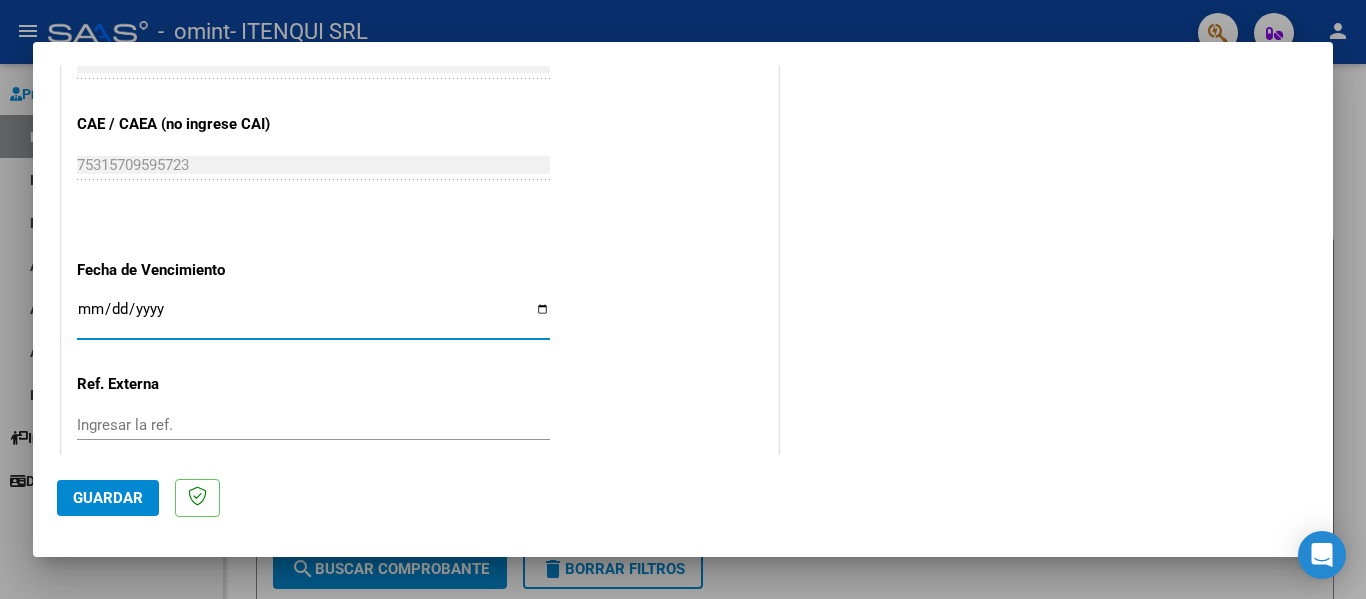 click on "Ingresar la fecha" at bounding box center (313, 317) 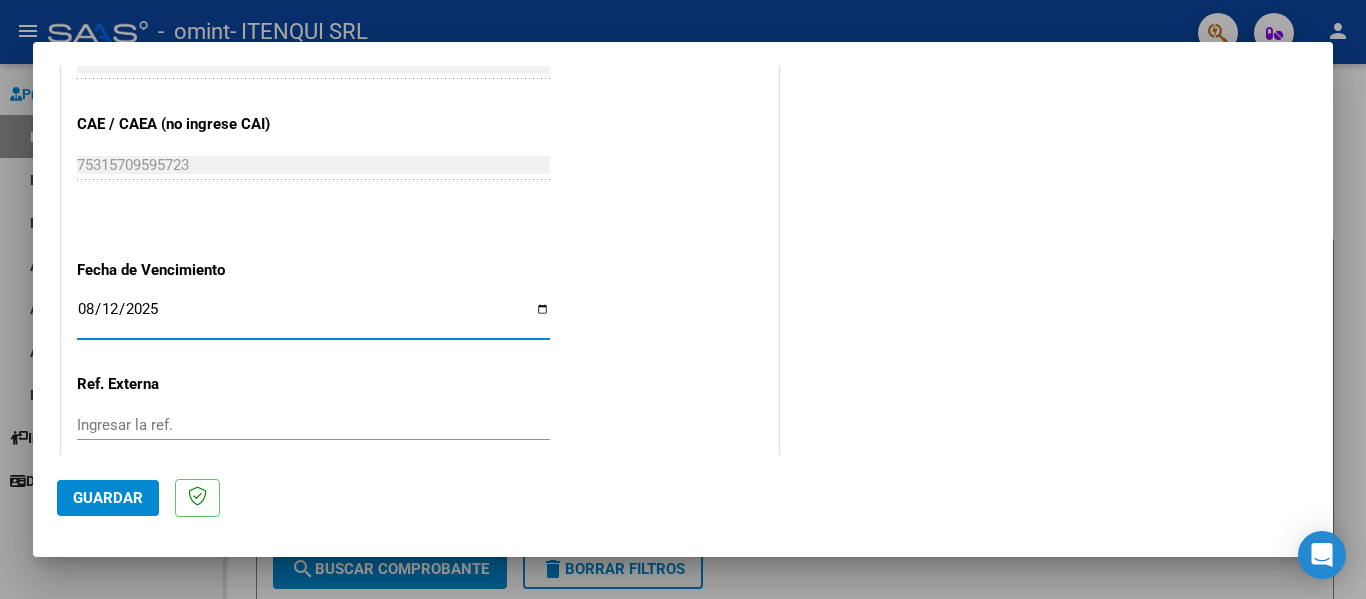 type on "2025-08-12" 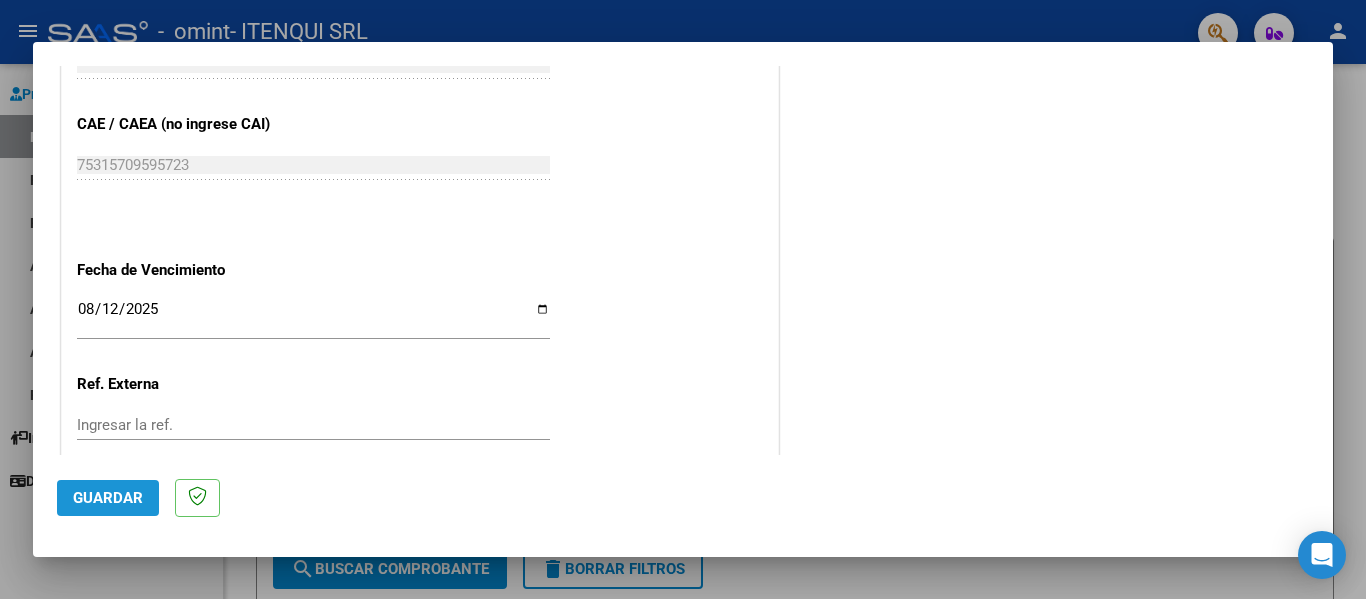 click on "Guardar" 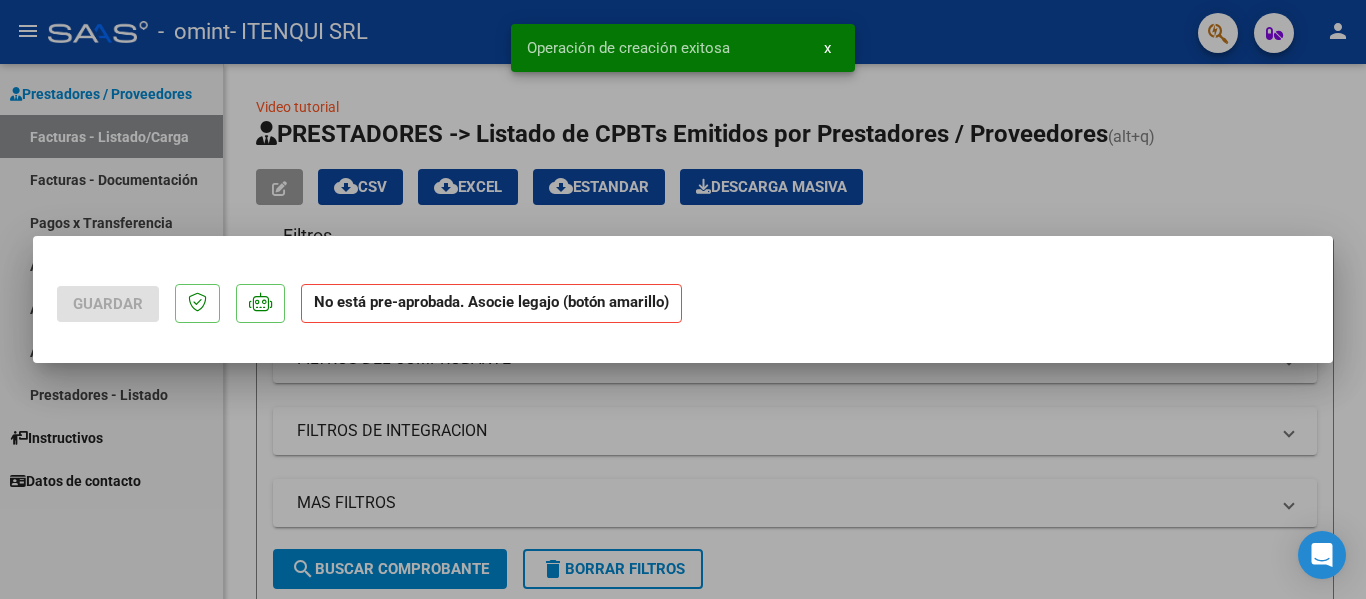 scroll, scrollTop: 0, scrollLeft: 0, axis: both 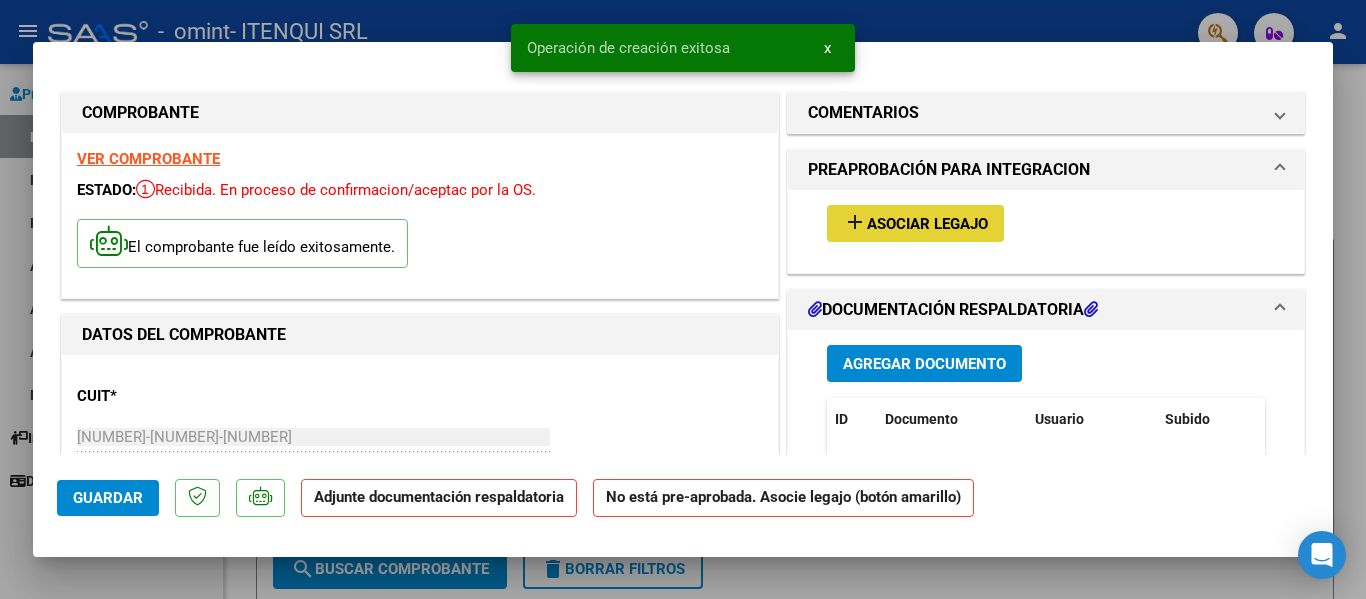 click on "Asociar Legajo" at bounding box center (927, 224) 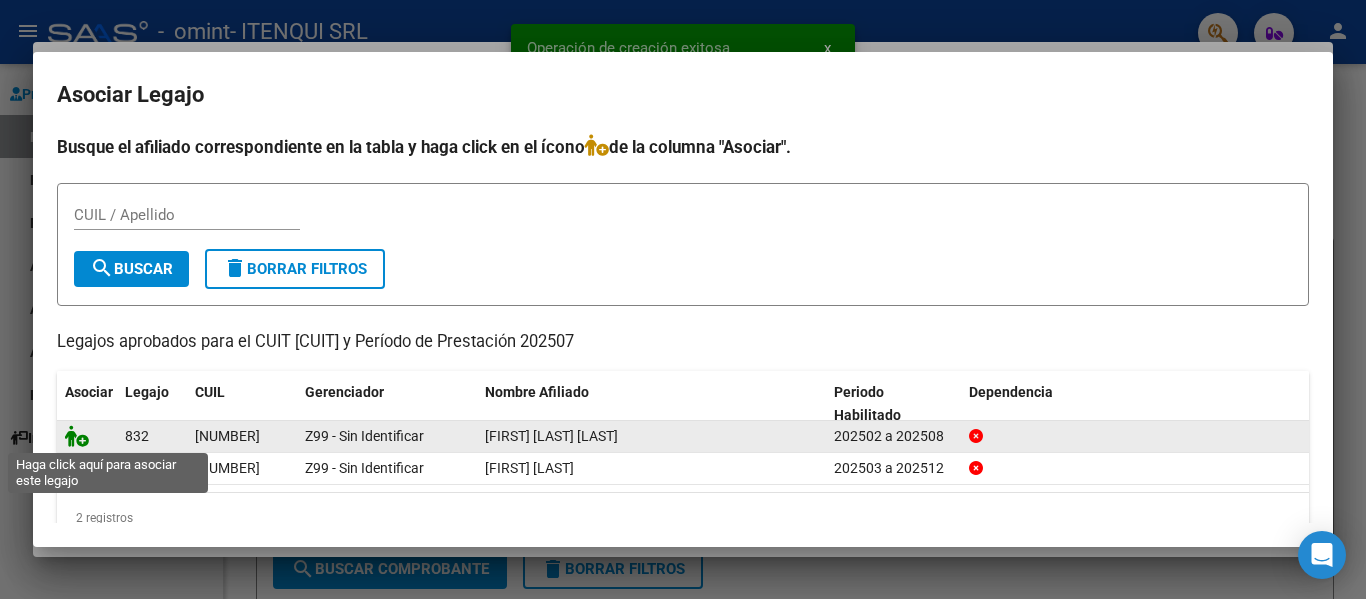 click 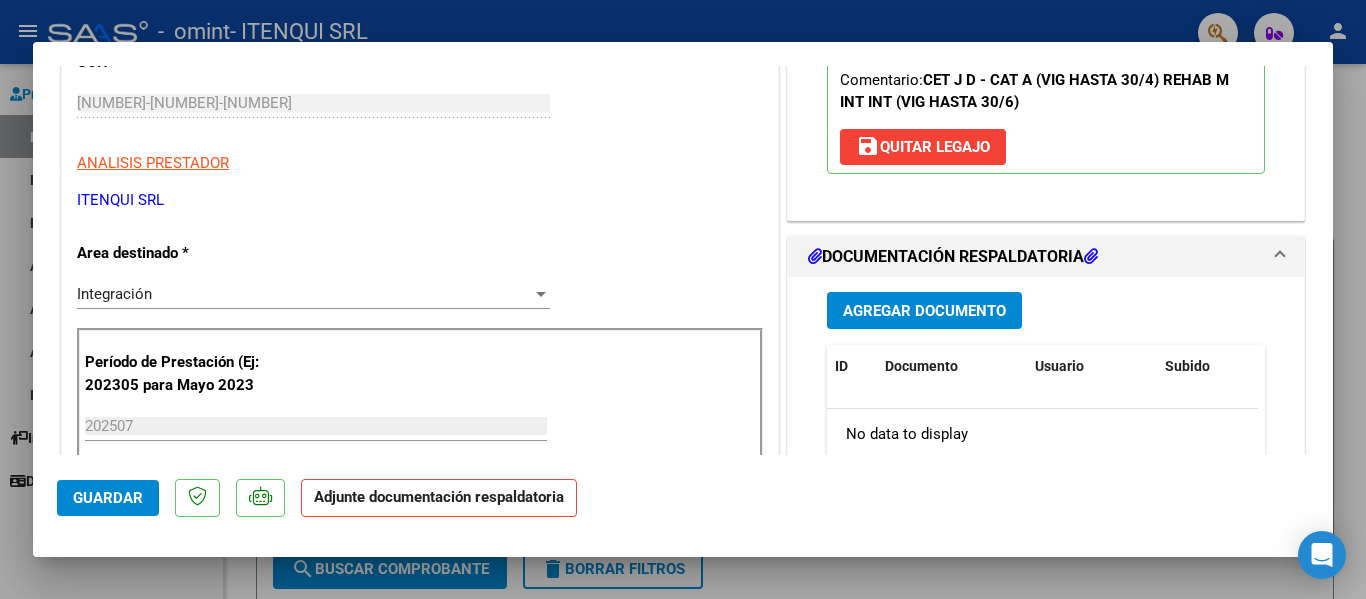 scroll, scrollTop: 335, scrollLeft: 0, axis: vertical 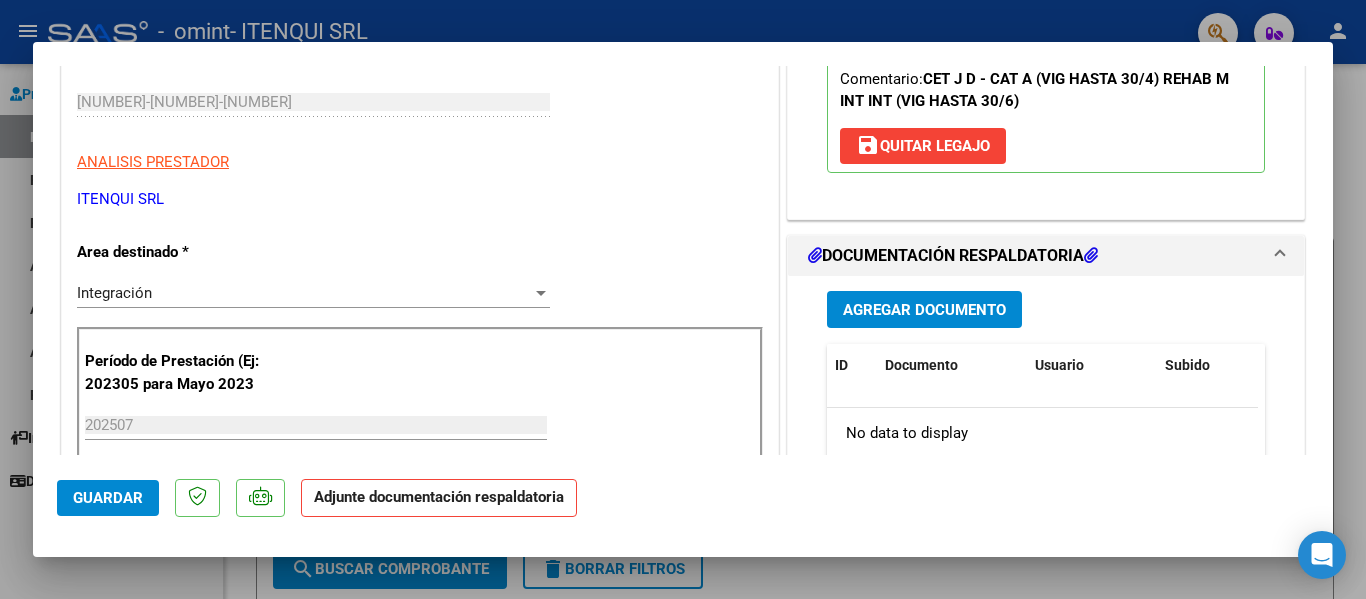 click on "Agregar Documento" at bounding box center (924, 310) 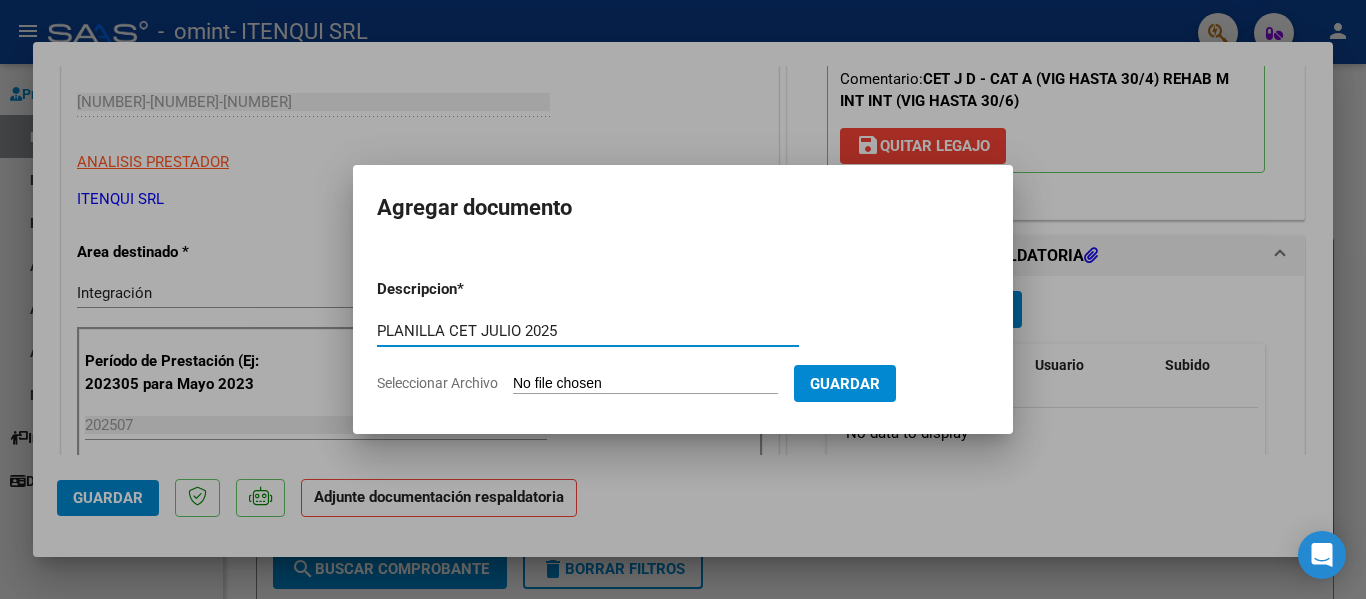type on "PLANILLA CET JULIO 2025" 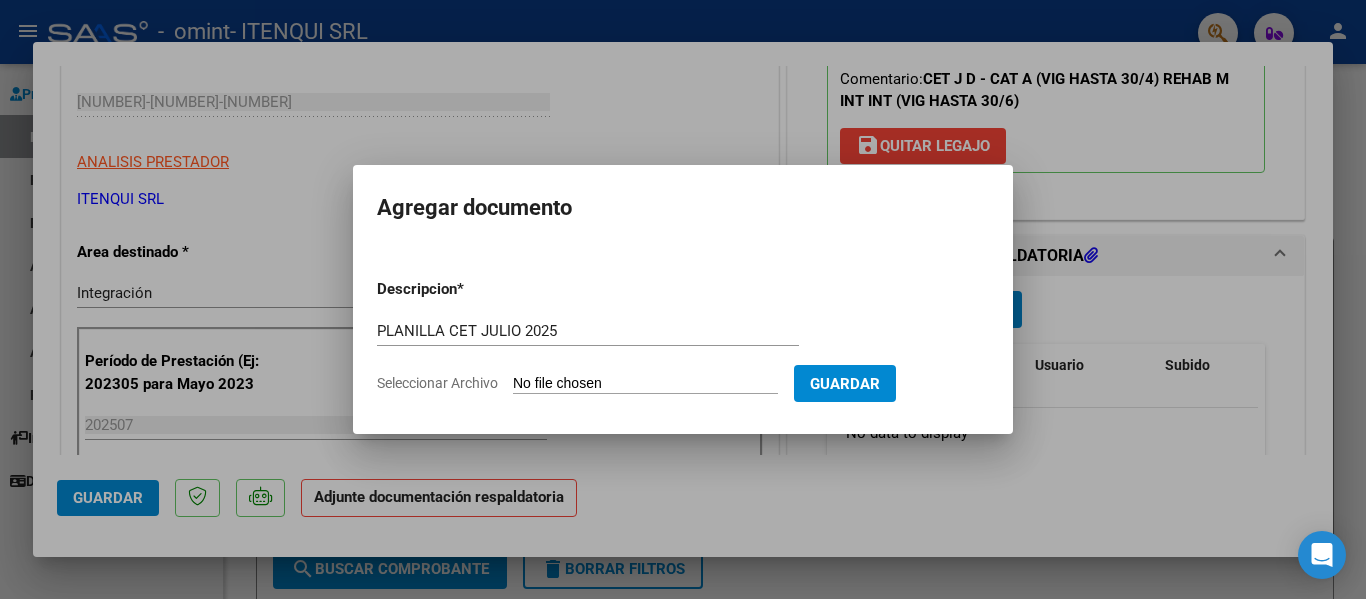 click on "Seleccionar Archivo" at bounding box center [645, 384] 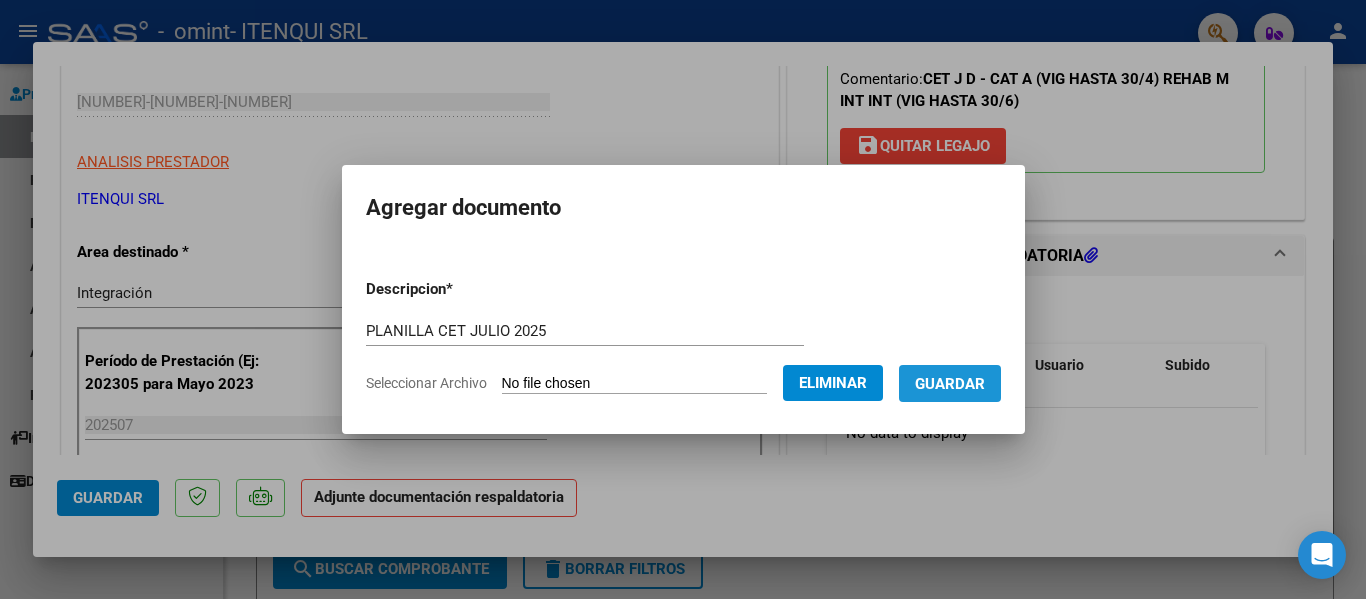 click on "Guardar" at bounding box center [950, 384] 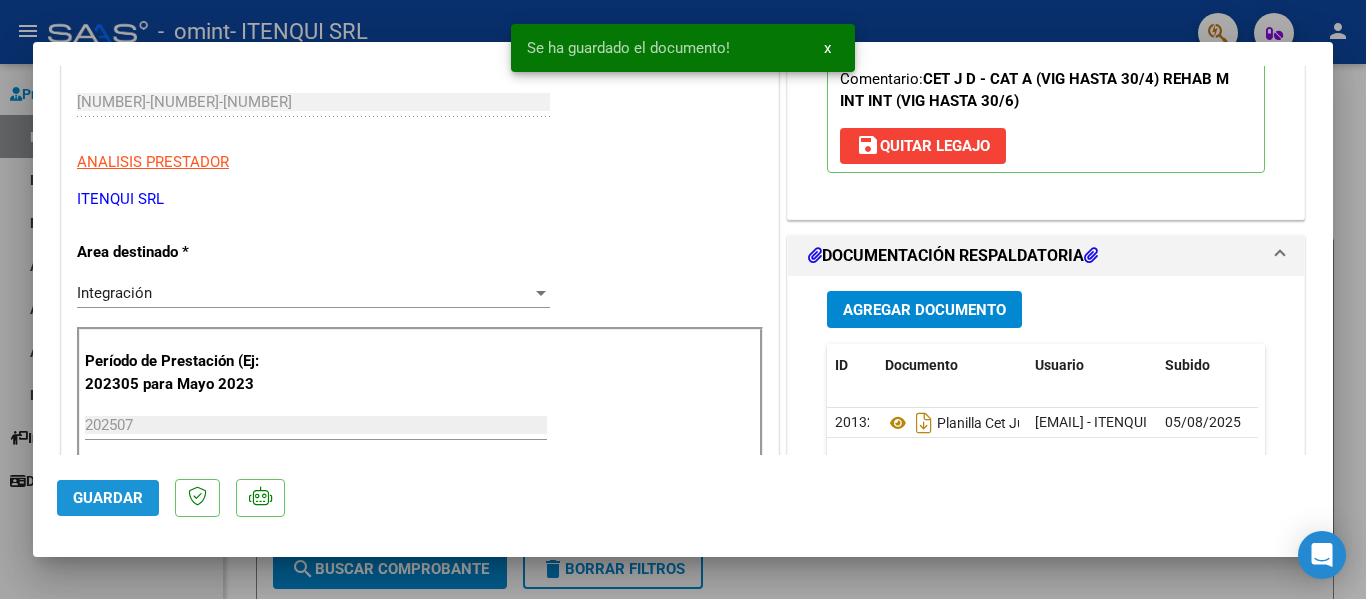 click on "Guardar" 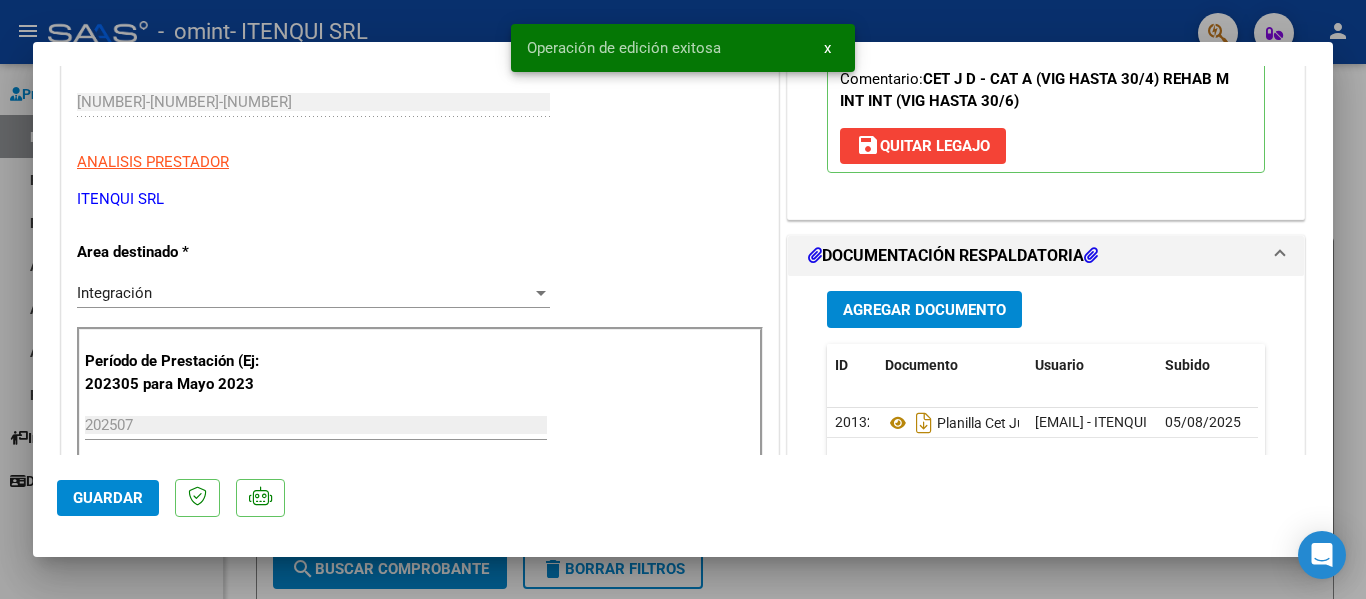 click at bounding box center [683, 299] 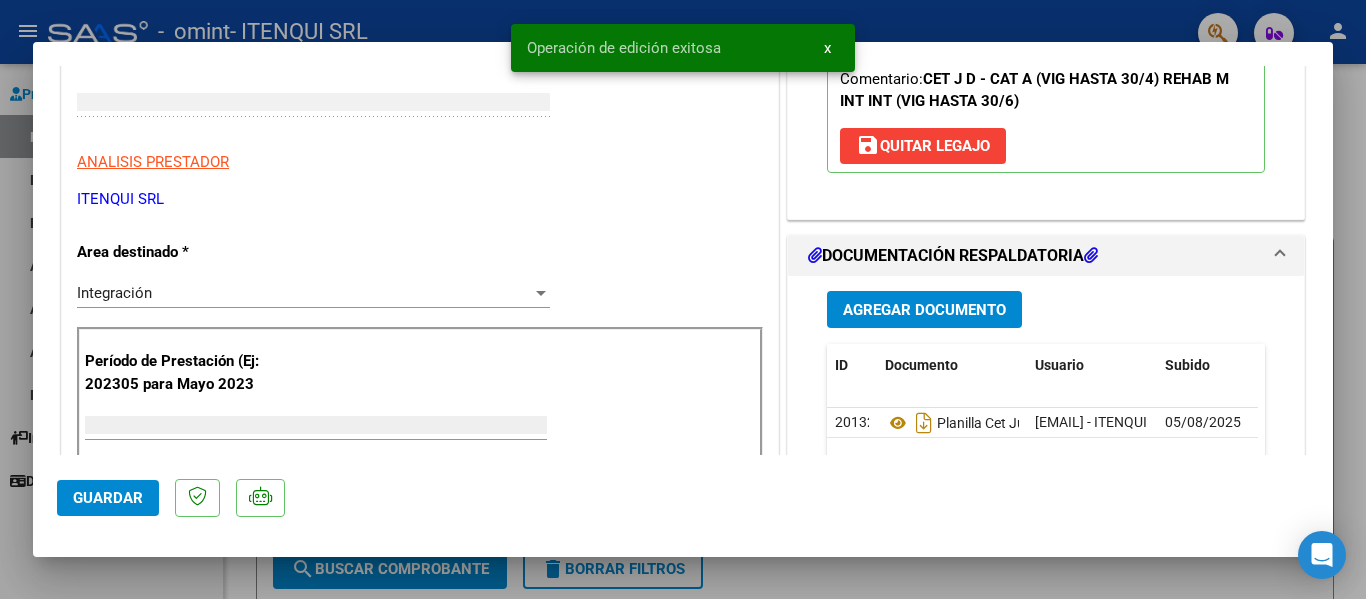 scroll, scrollTop: 274, scrollLeft: 0, axis: vertical 